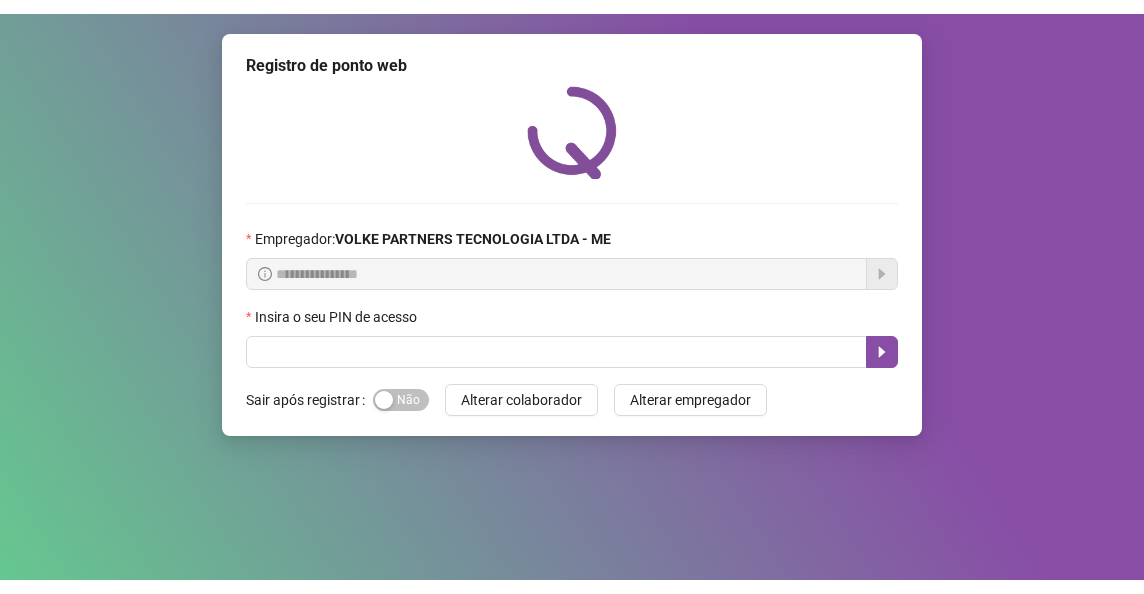 scroll, scrollTop: 0, scrollLeft: 0, axis: both 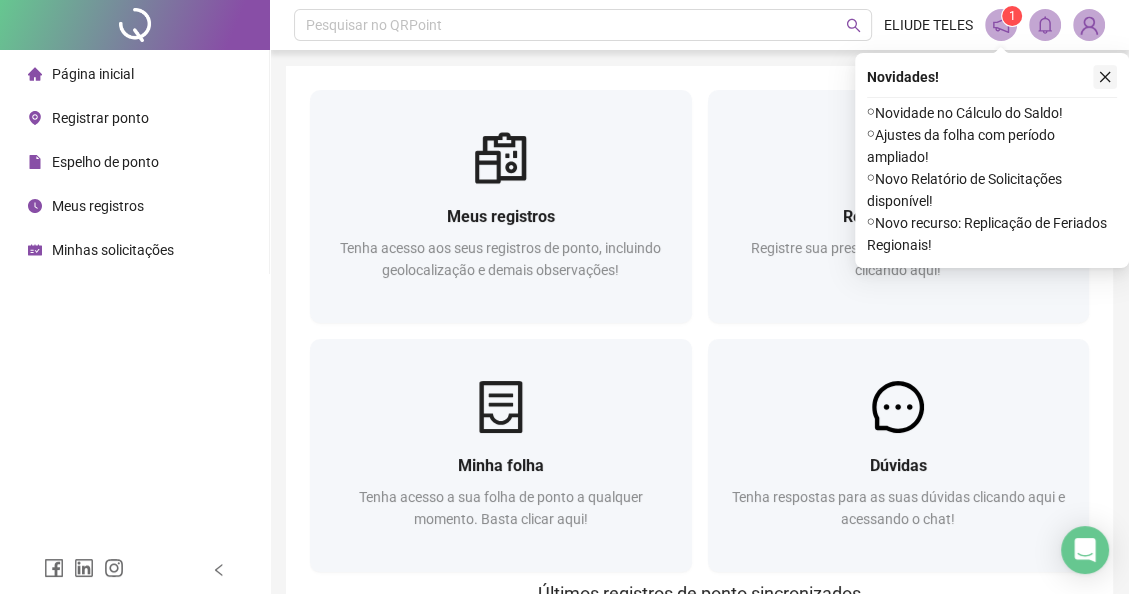 click 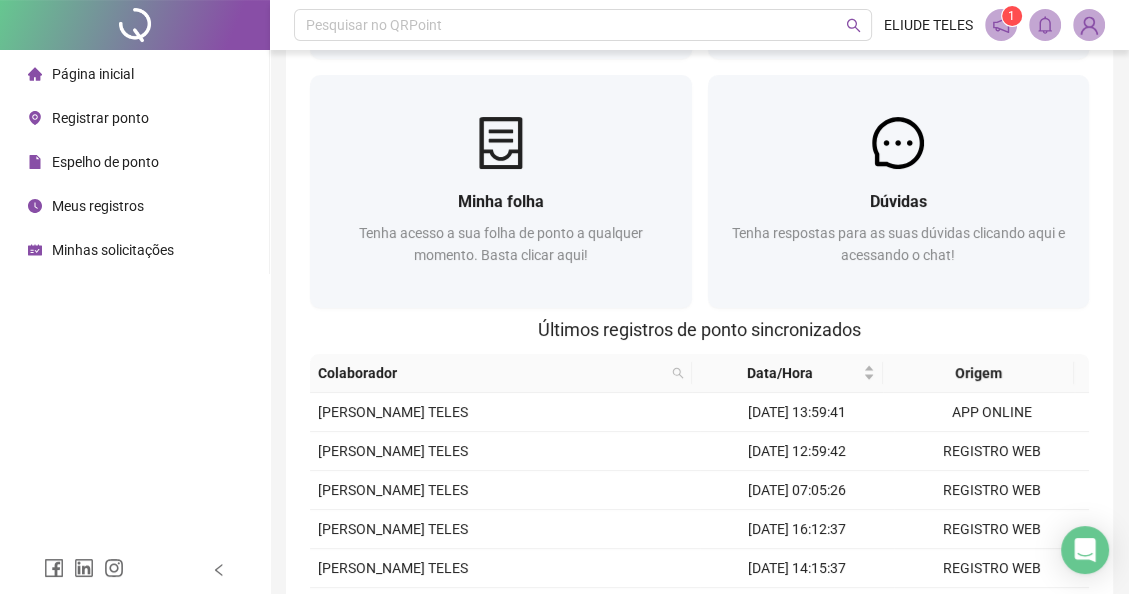 scroll, scrollTop: 300, scrollLeft: 0, axis: vertical 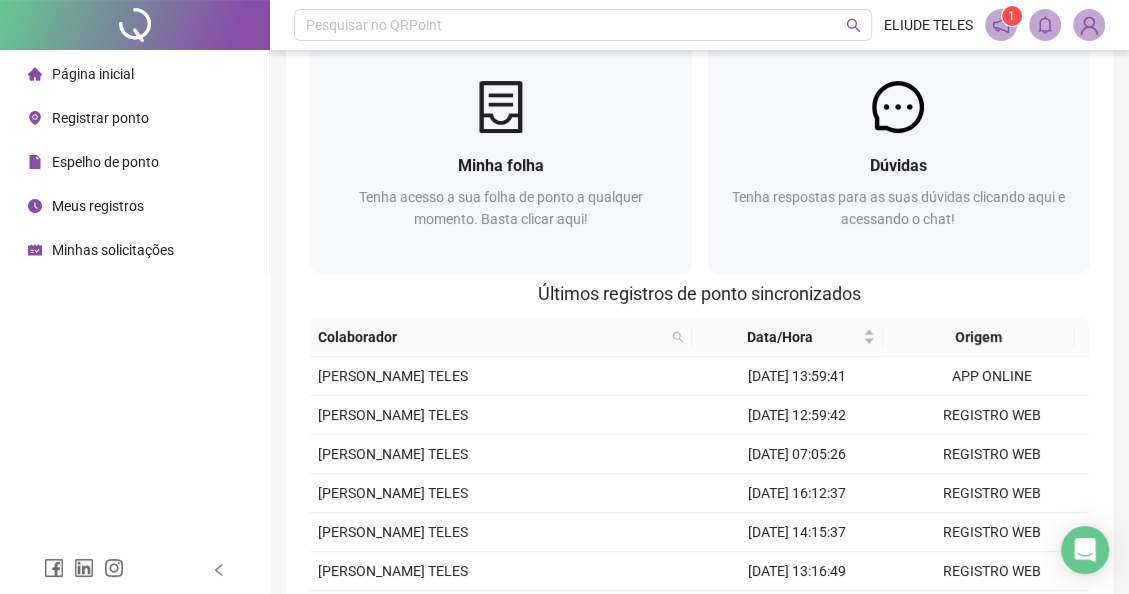 click on "Minhas solicitações" at bounding box center (113, 250) 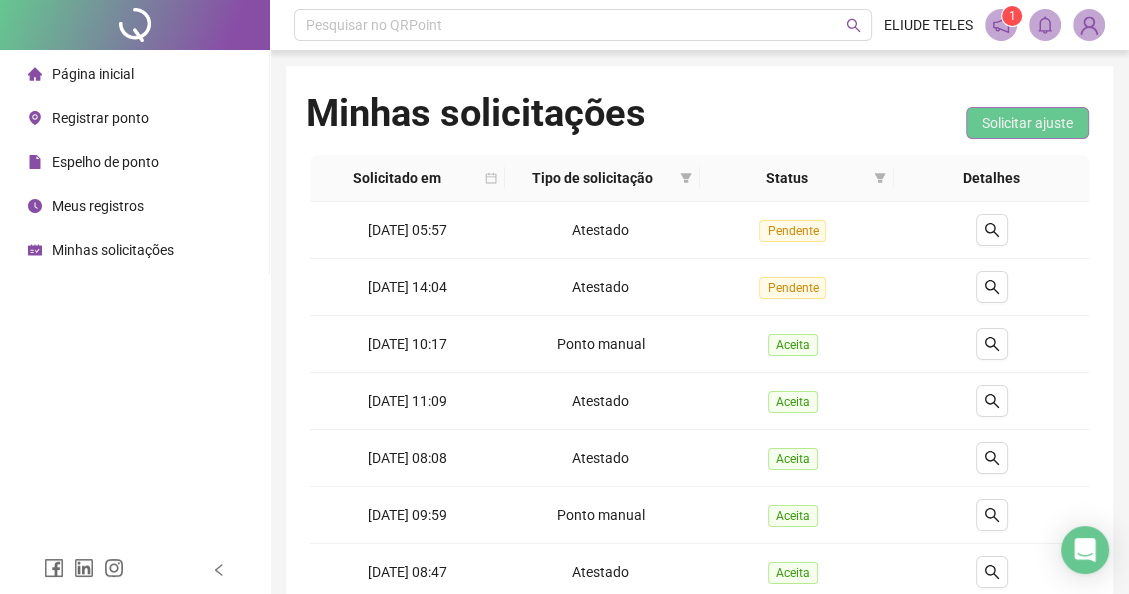 click on "Solicitar ajuste" at bounding box center [1027, 123] 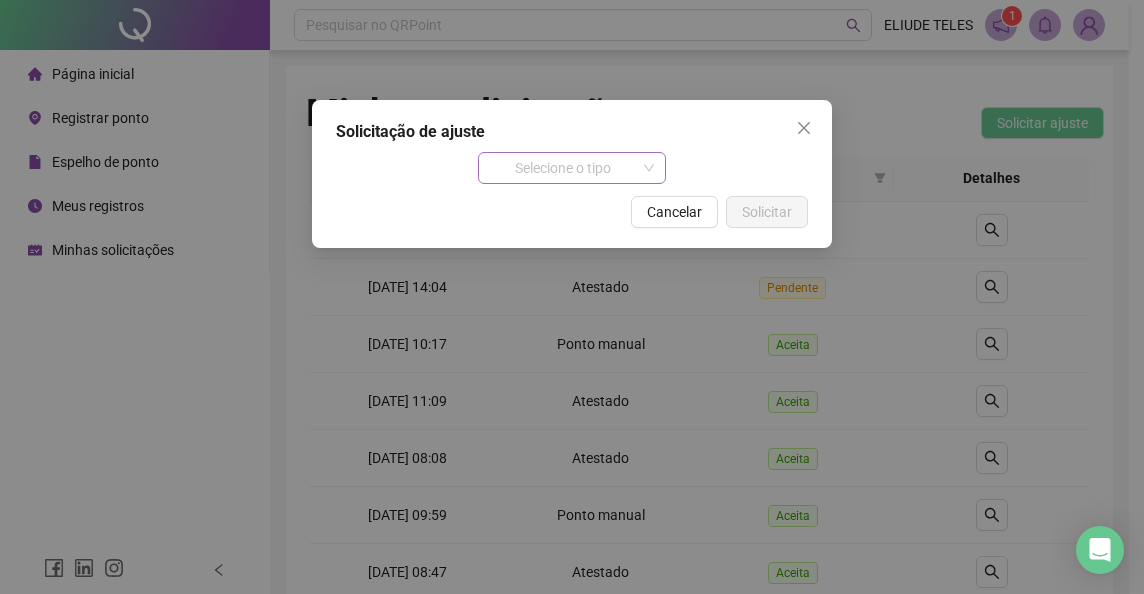 click on "Selecione o tipo" at bounding box center [572, 168] 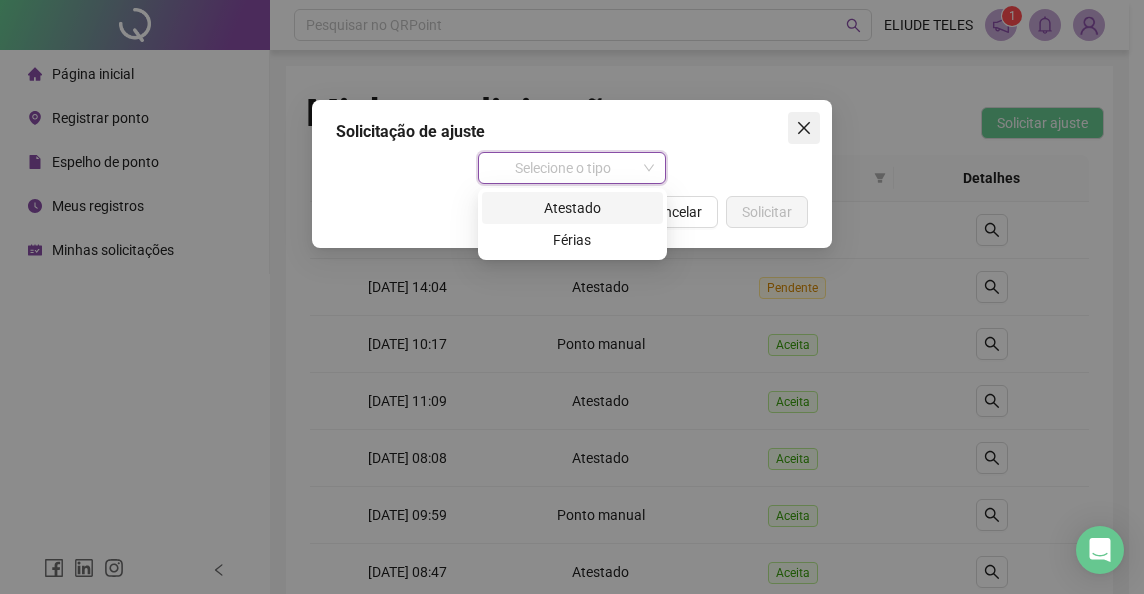 click 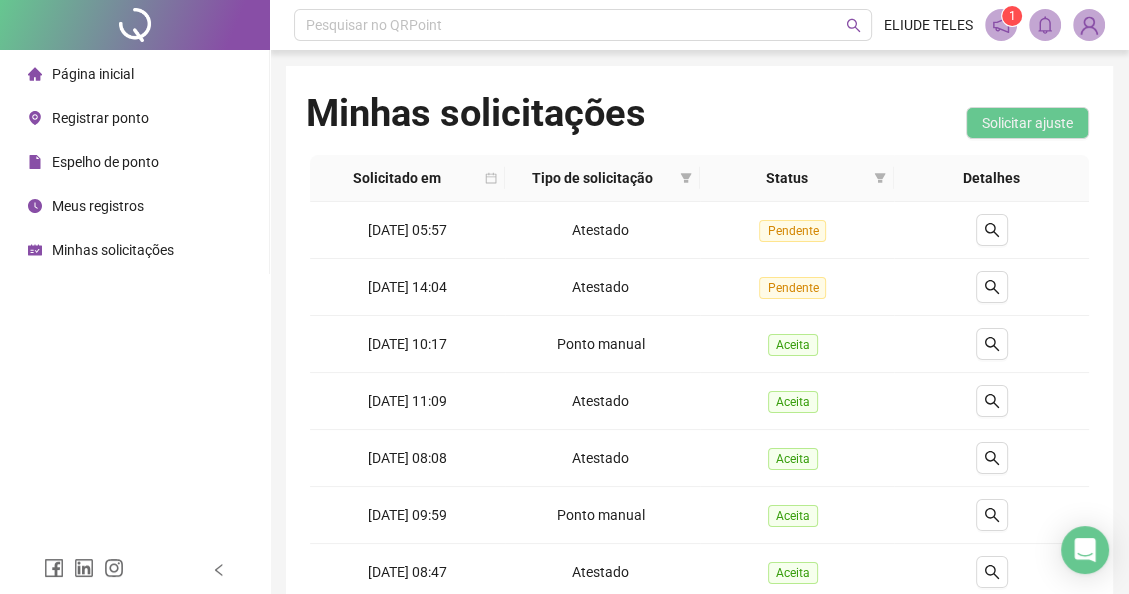 drag, startPoint x: 130, startPoint y: 159, endPoint x: 162, endPoint y: 183, distance: 40 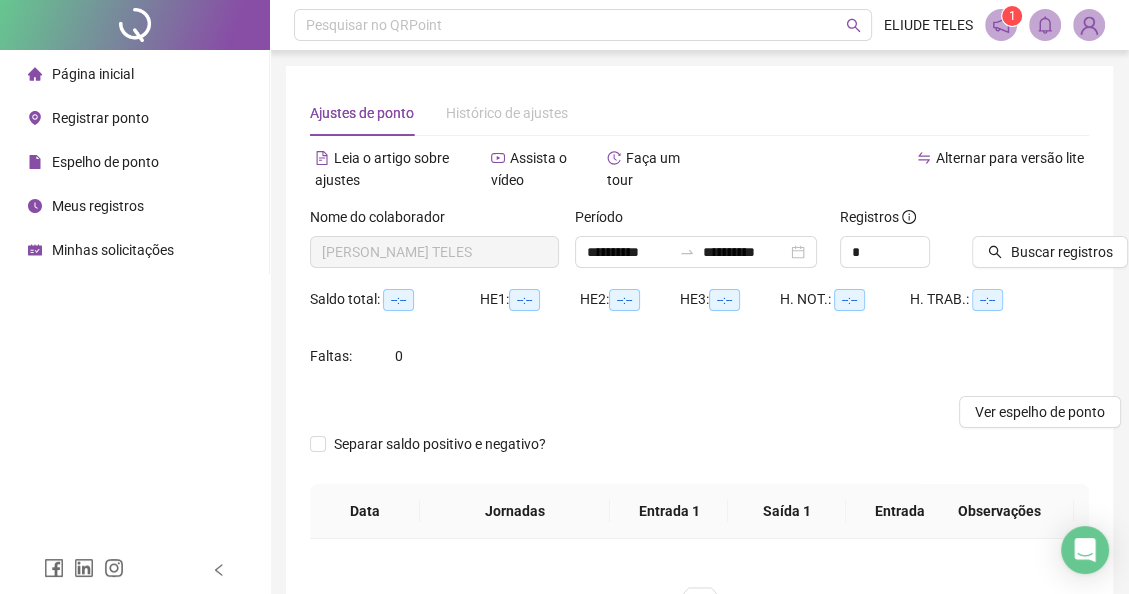 type on "**********" 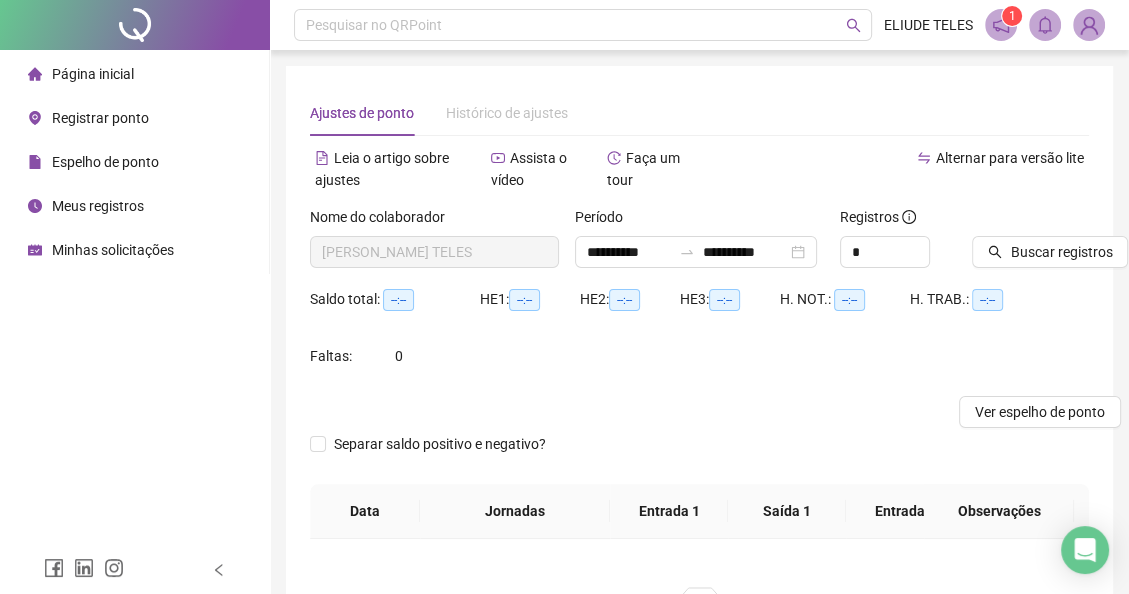 click on "Registros" at bounding box center [878, 217] 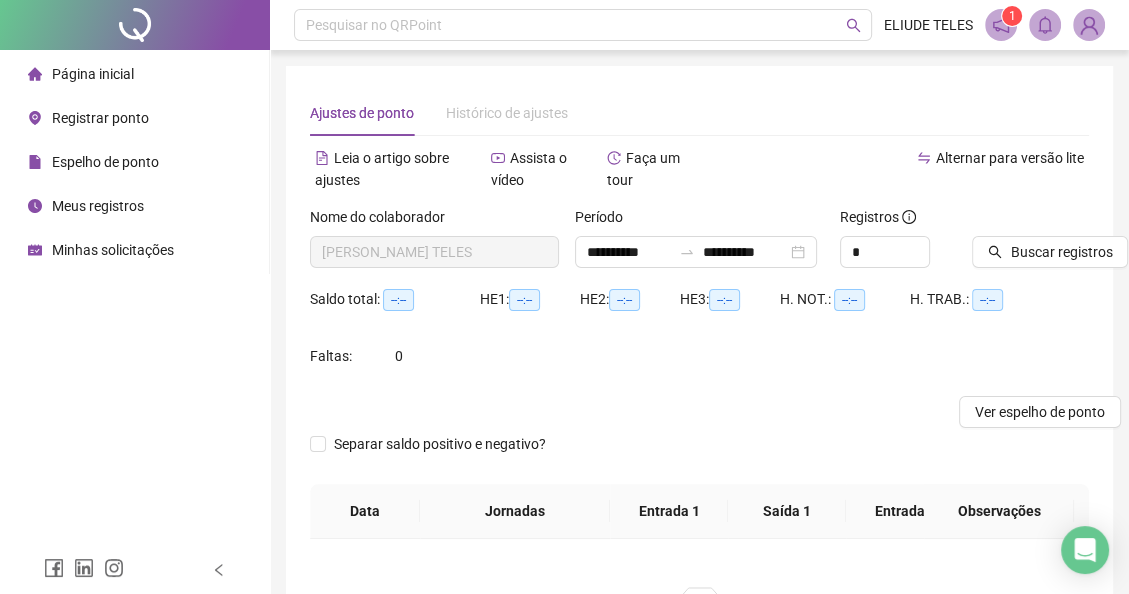 click on "Alternar para versão lite" at bounding box center [895, 179] 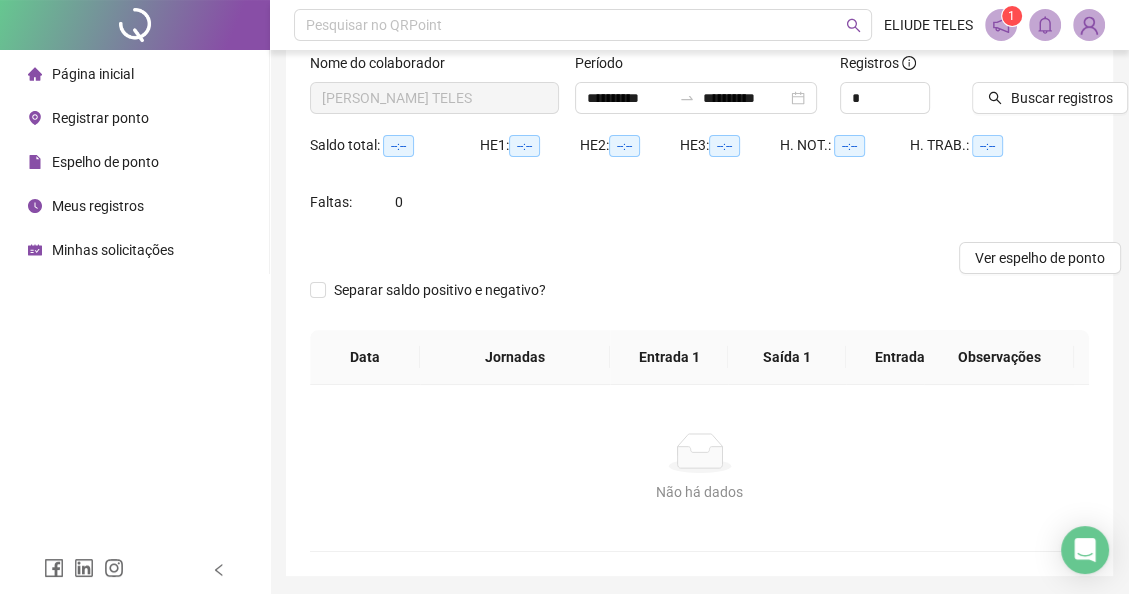 scroll, scrollTop: 200, scrollLeft: 0, axis: vertical 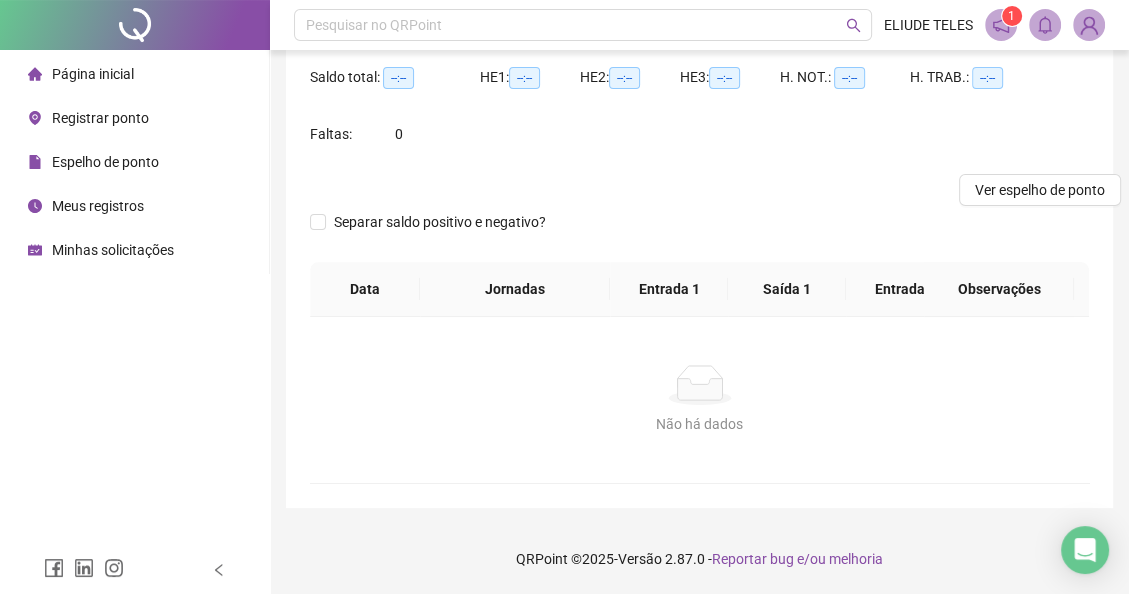 click at bounding box center (1089, 25) 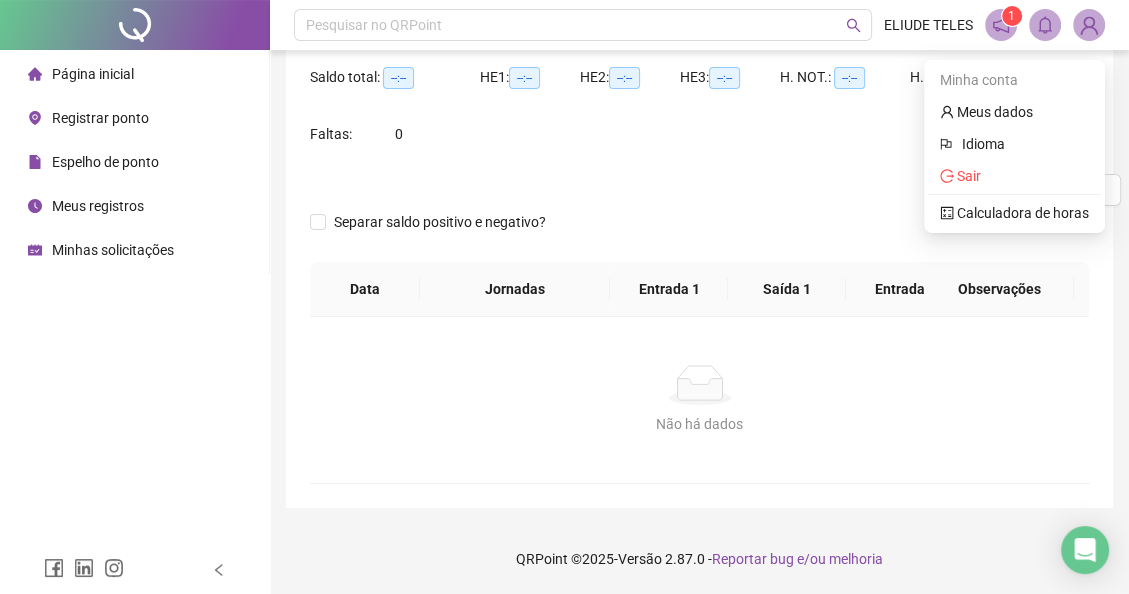 click at bounding box center [1089, 25] 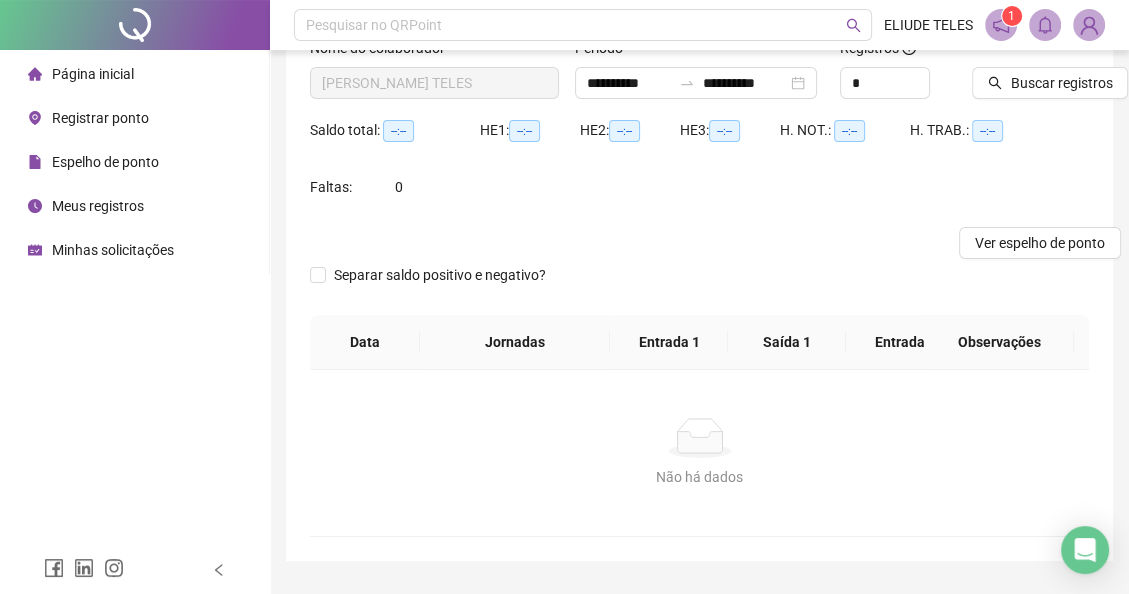 scroll, scrollTop: 136, scrollLeft: 0, axis: vertical 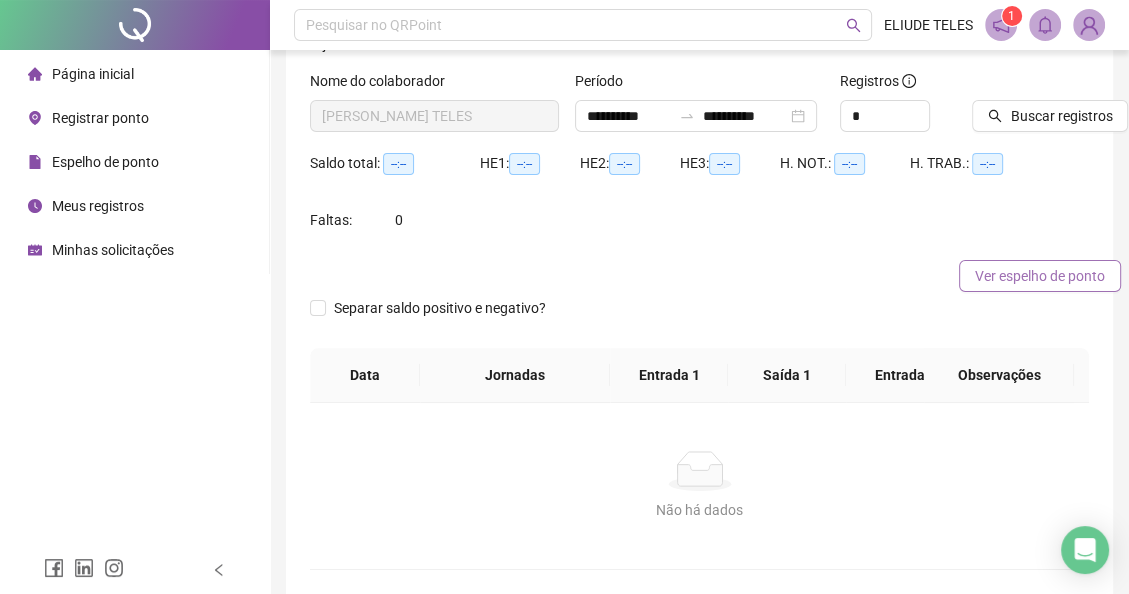 click on "Ver espelho de ponto" at bounding box center (1040, 276) 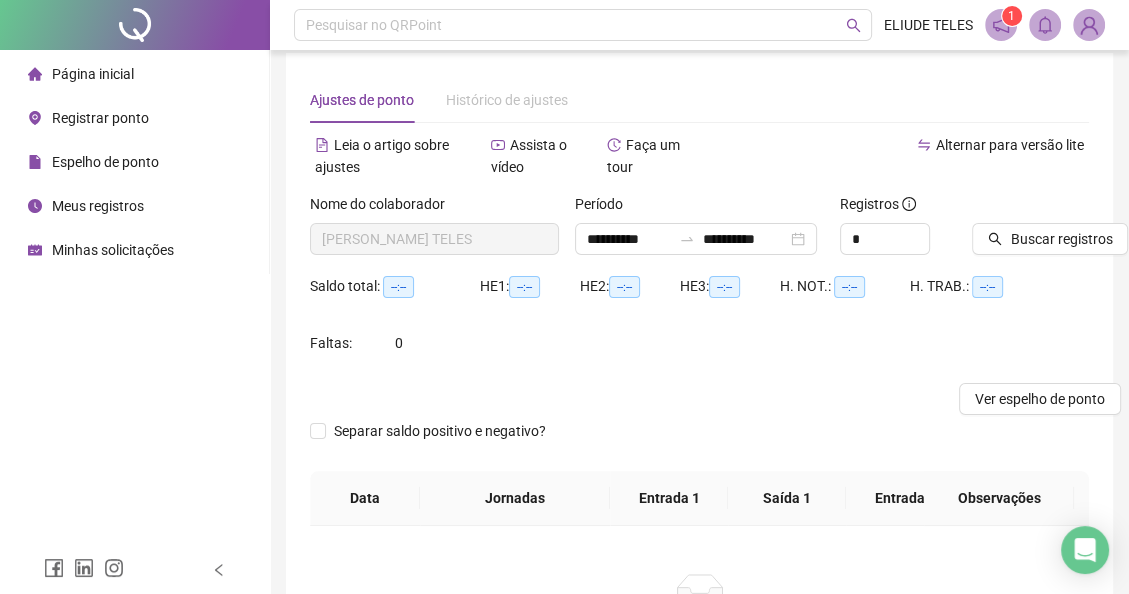 scroll, scrollTop: 0, scrollLeft: 0, axis: both 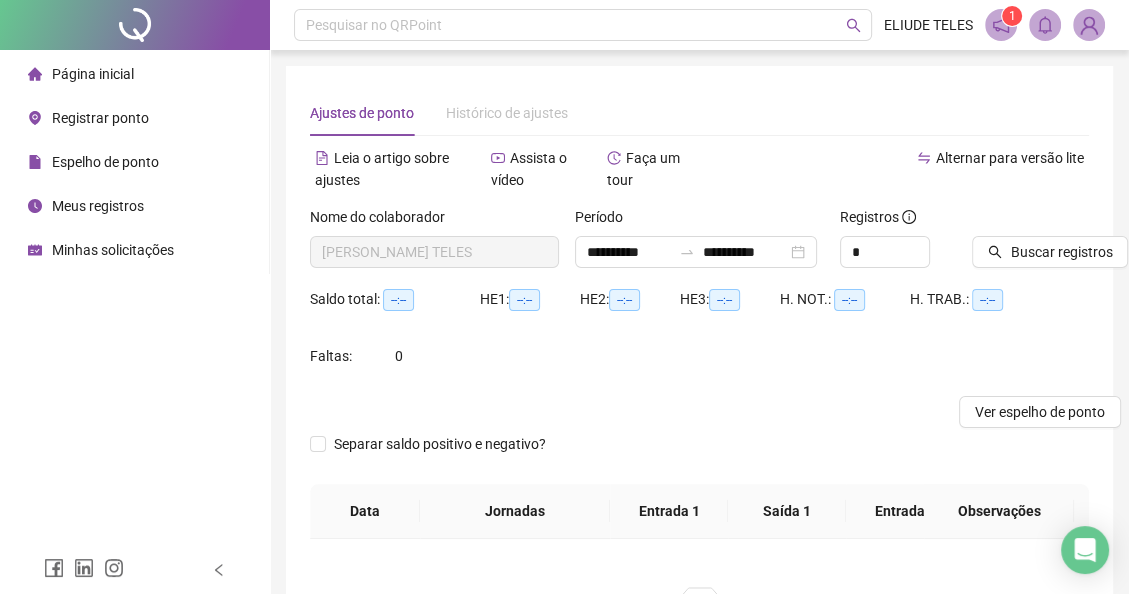 click on "Minhas solicitações" at bounding box center [113, 250] 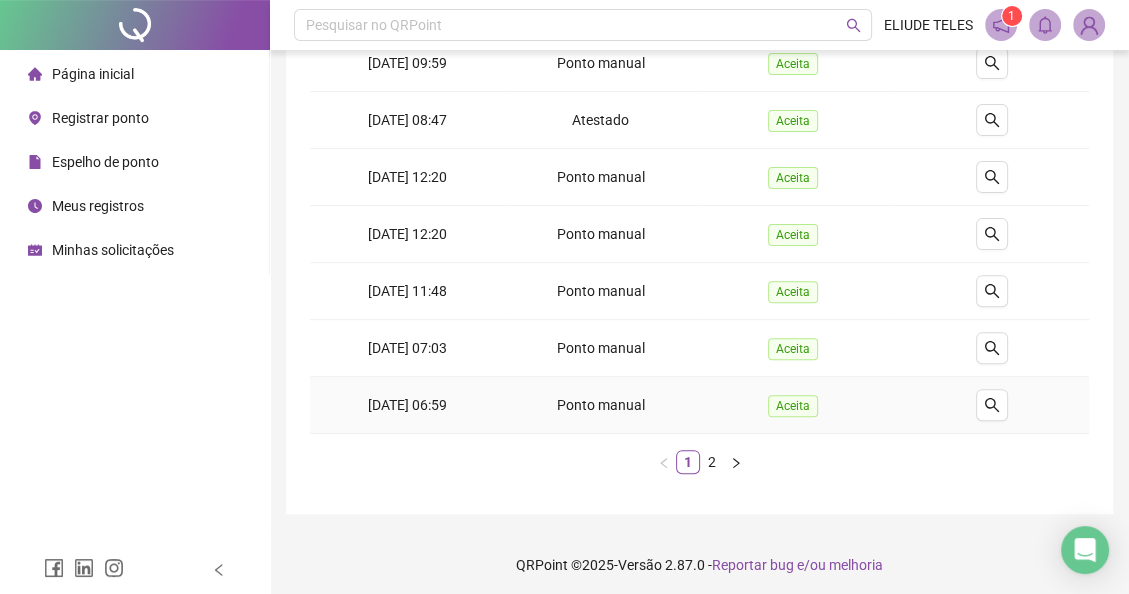 scroll, scrollTop: 455, scrollLeft: 0, axis: vertical 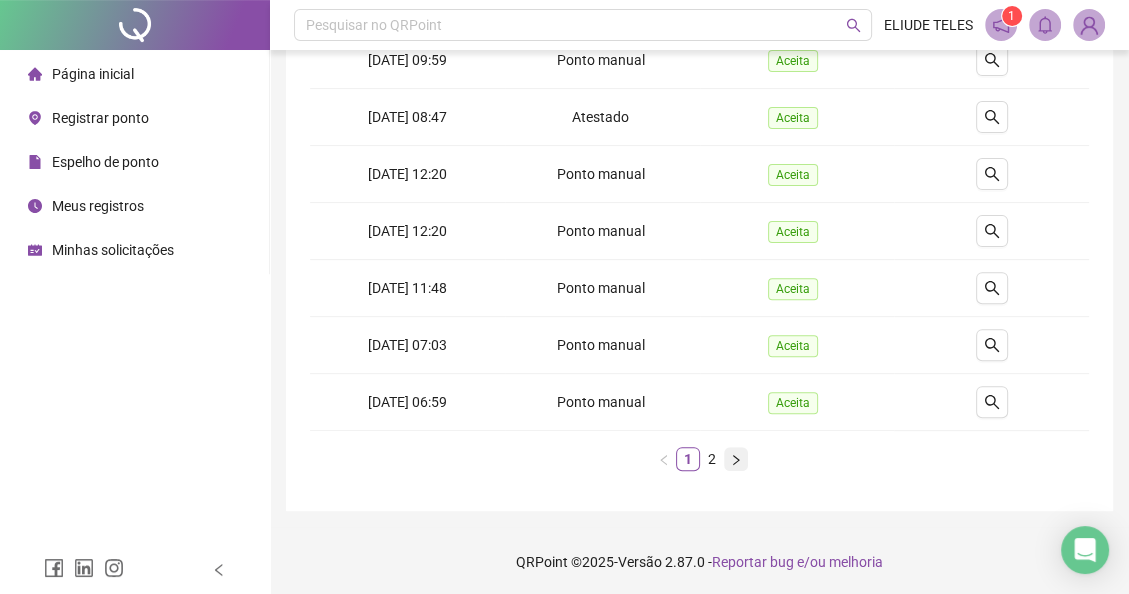 click at bounding box center [736, 459] 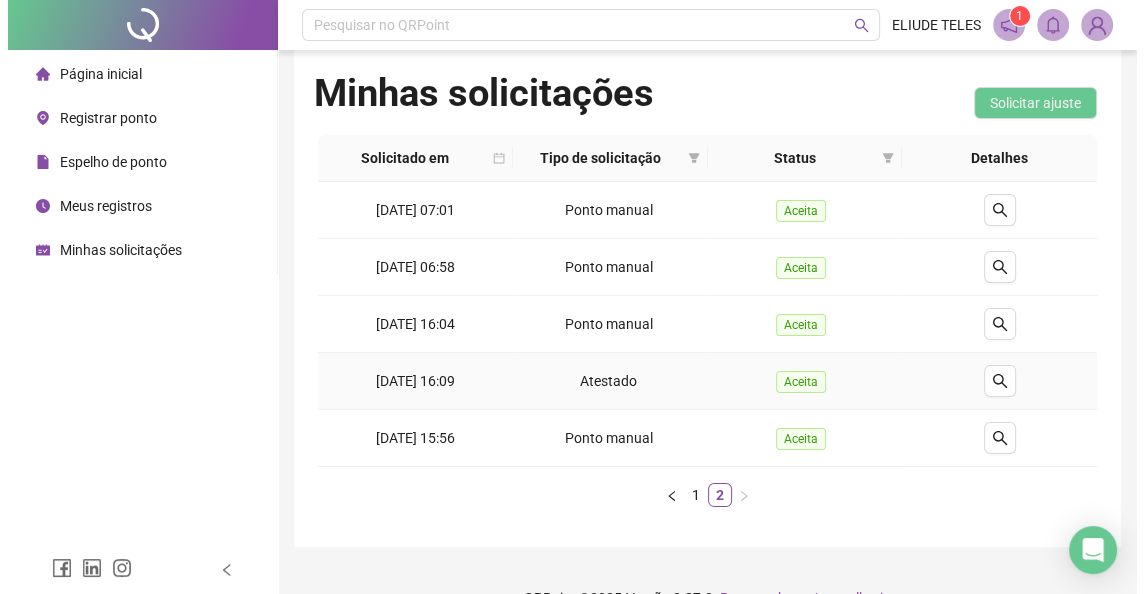 scroll, scrollTop: 0, scrollLeft: 0, axis: both 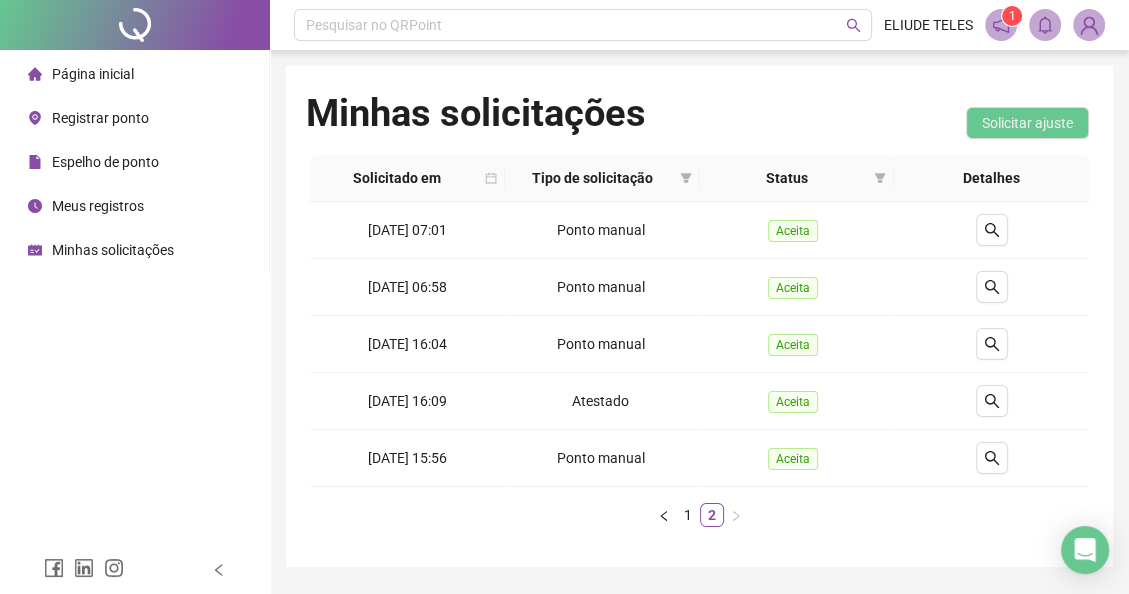 click on "Minhas solicitações" at bounding box center (113, 250) 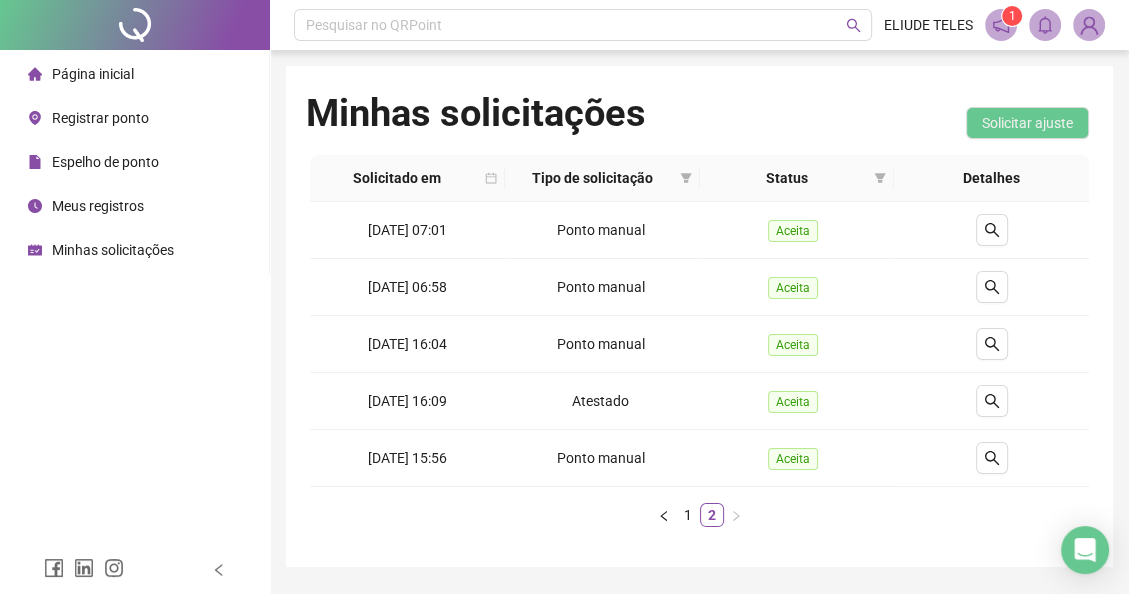 click on "Minhas solicitações" at bounding box center [113, 250] 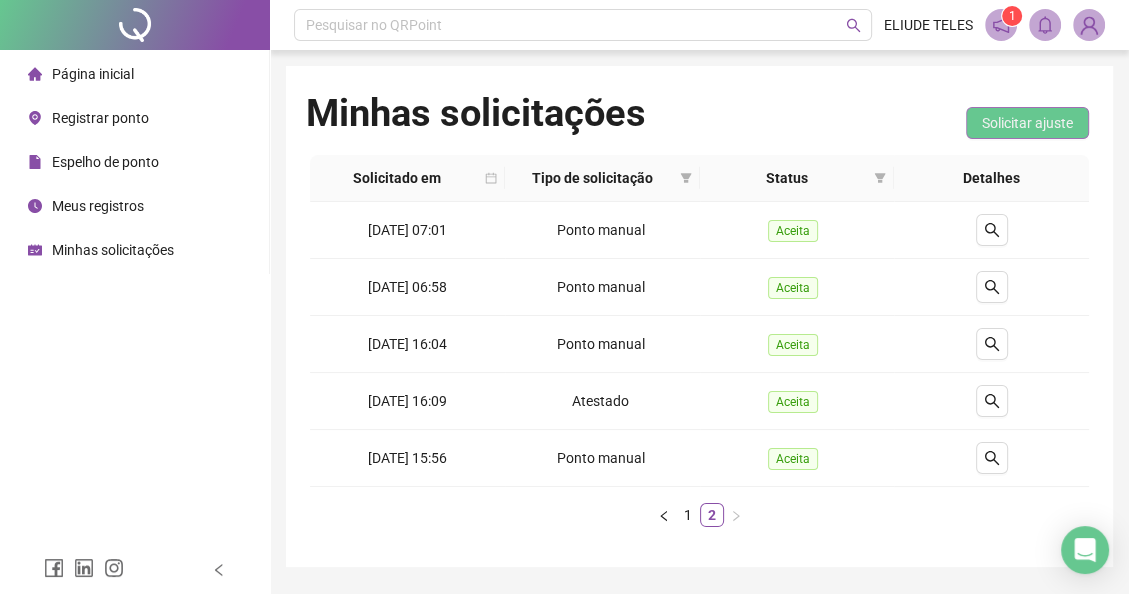 click on "Solicitar ajuste" at bounding box center (1027, 123) 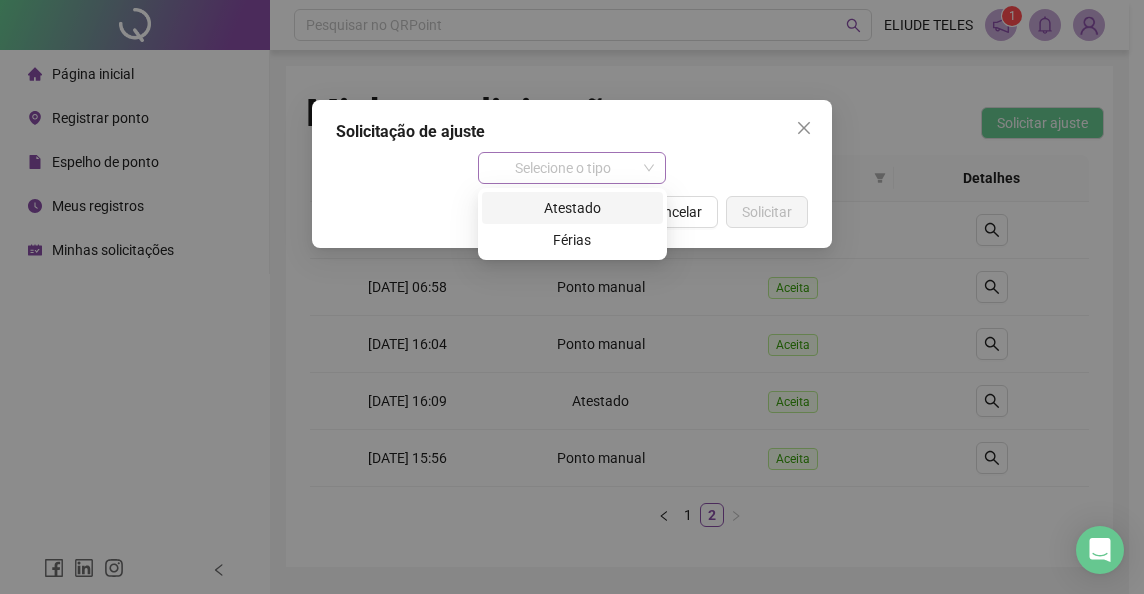 click on "Selecione o tipo" at bounding box center [572, 168] 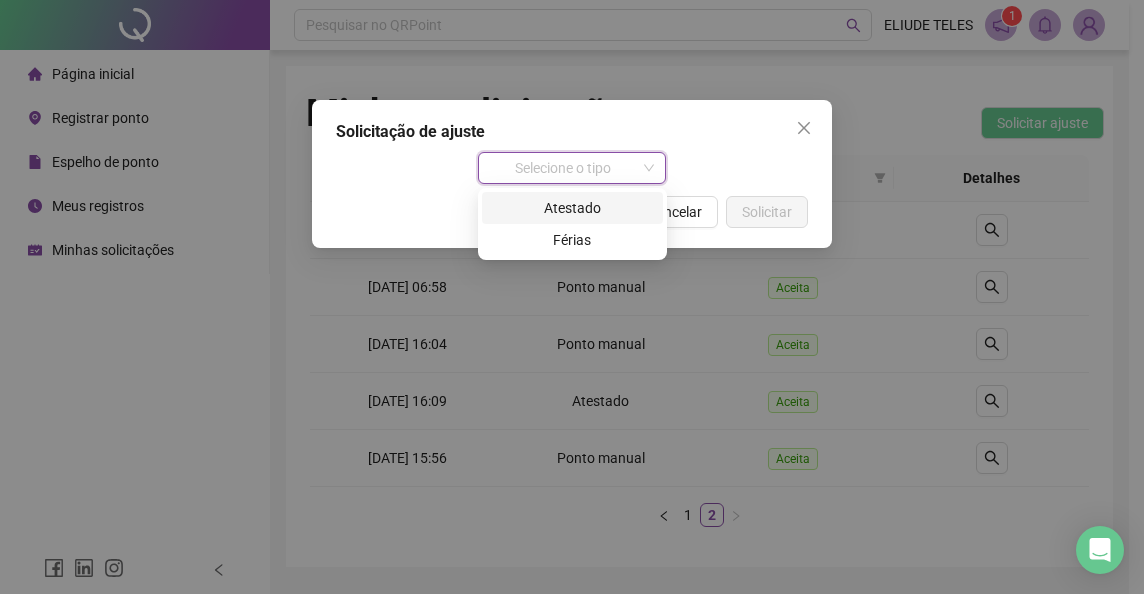 click on "Atestado" at bounding box center [572, 208] 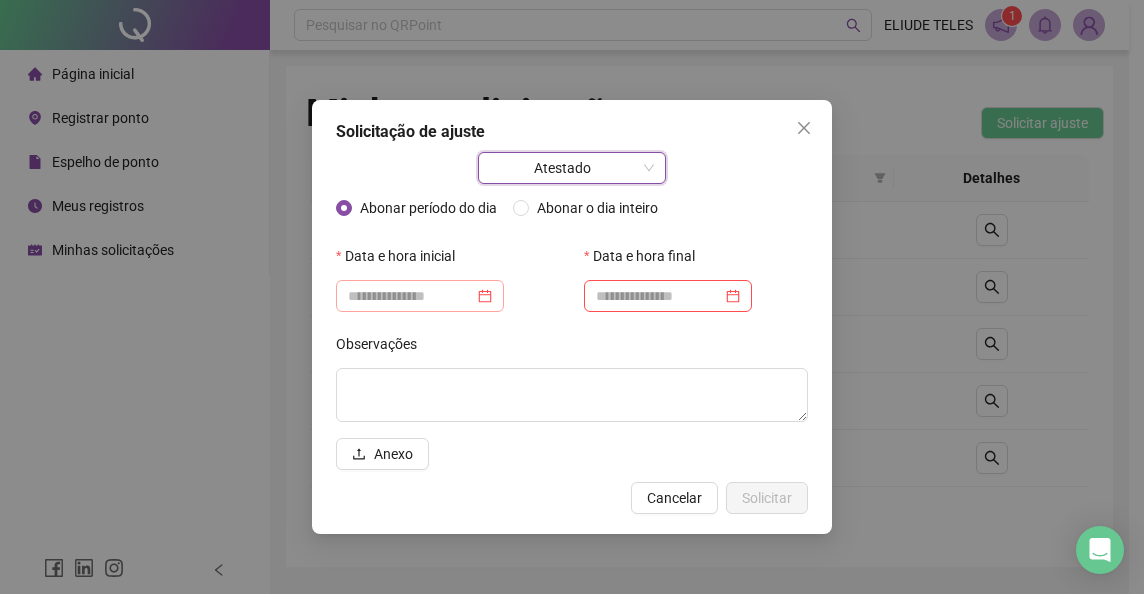 click at bounding box center [420, 296] 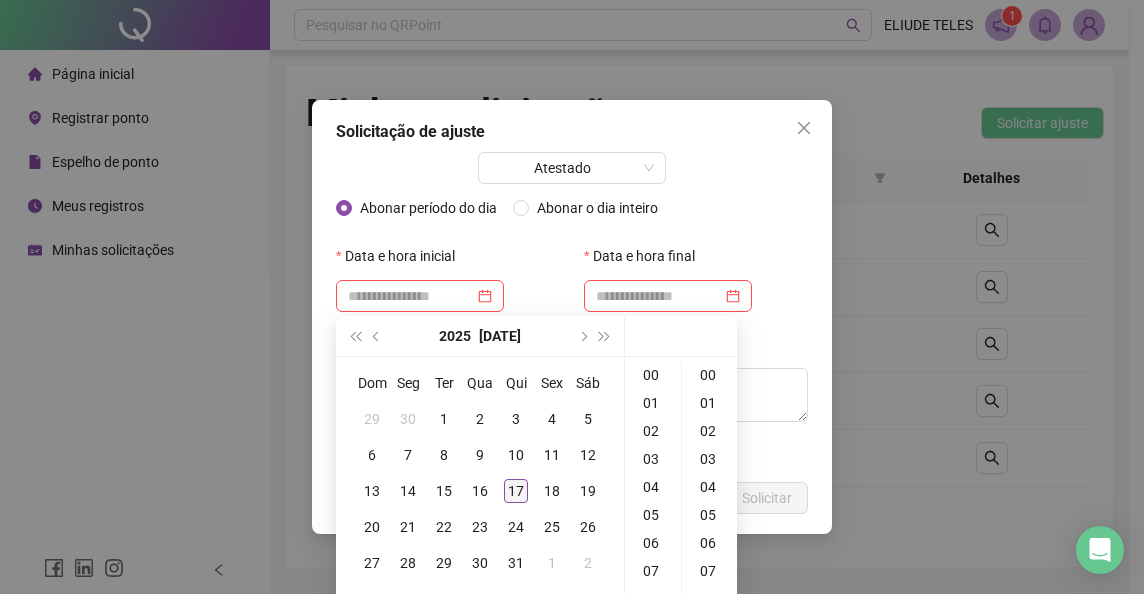 click on "17" at bounding box center [516, 491] 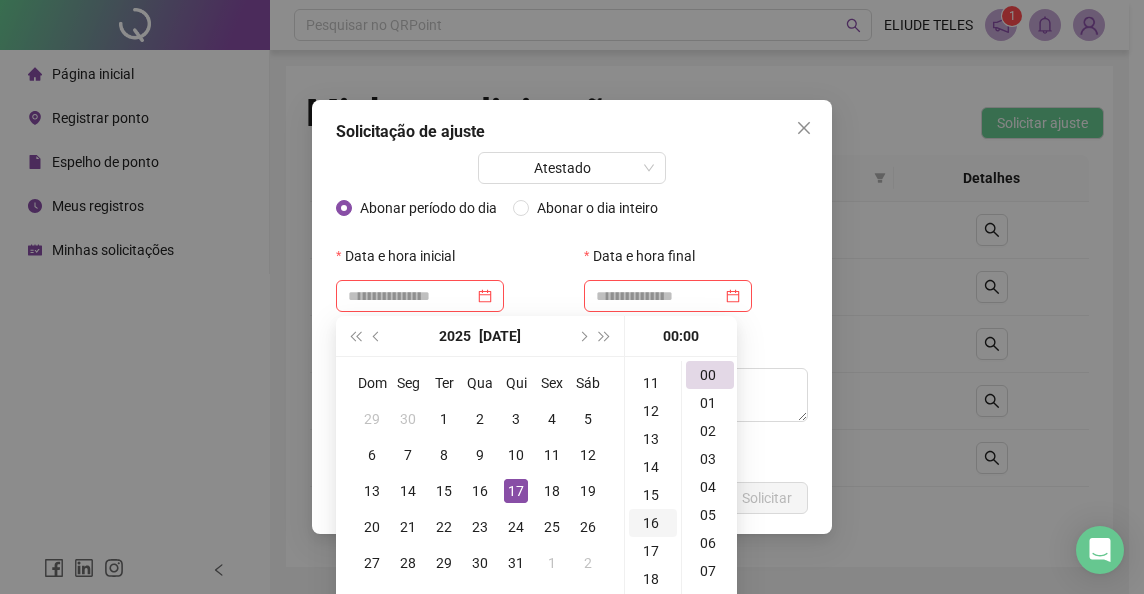 click on "16" at bounding box center [653, 523] 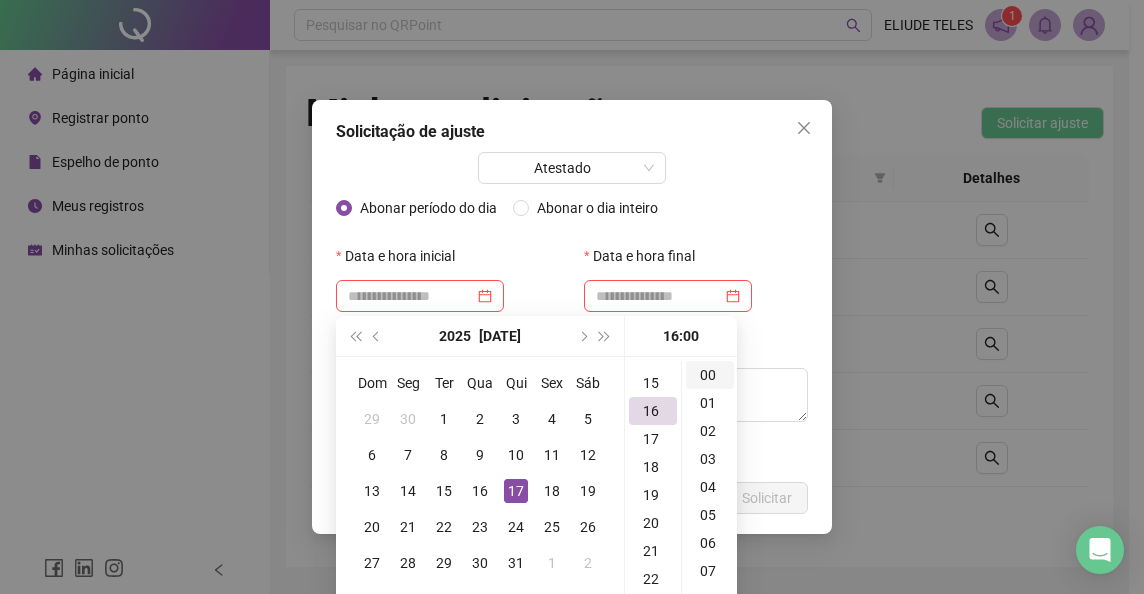 click on "00" at bounding box center [710, 375] 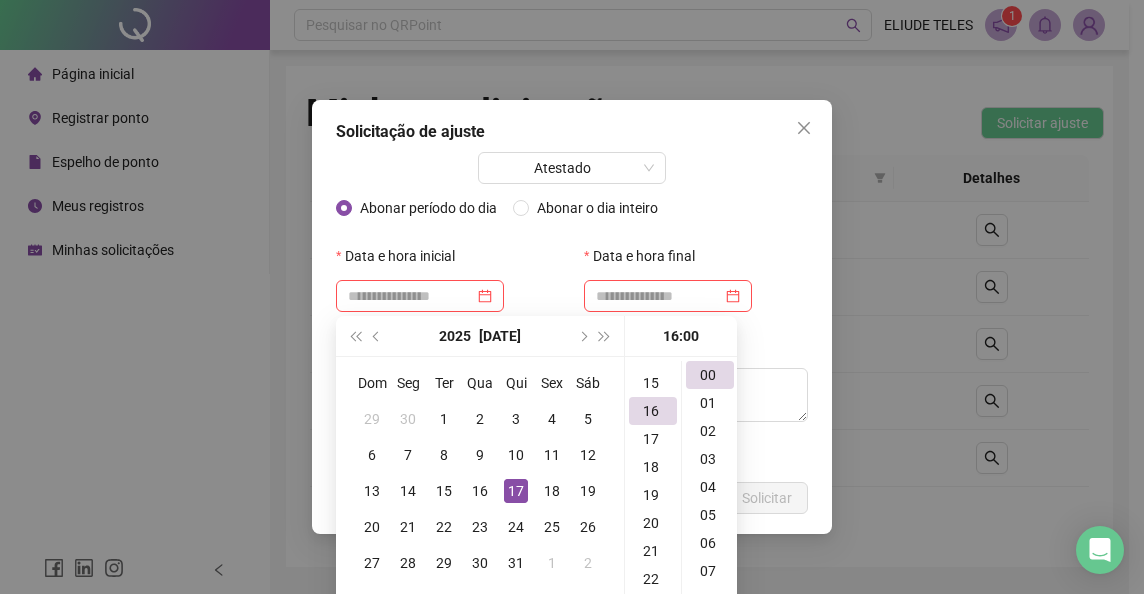 type on "**********" 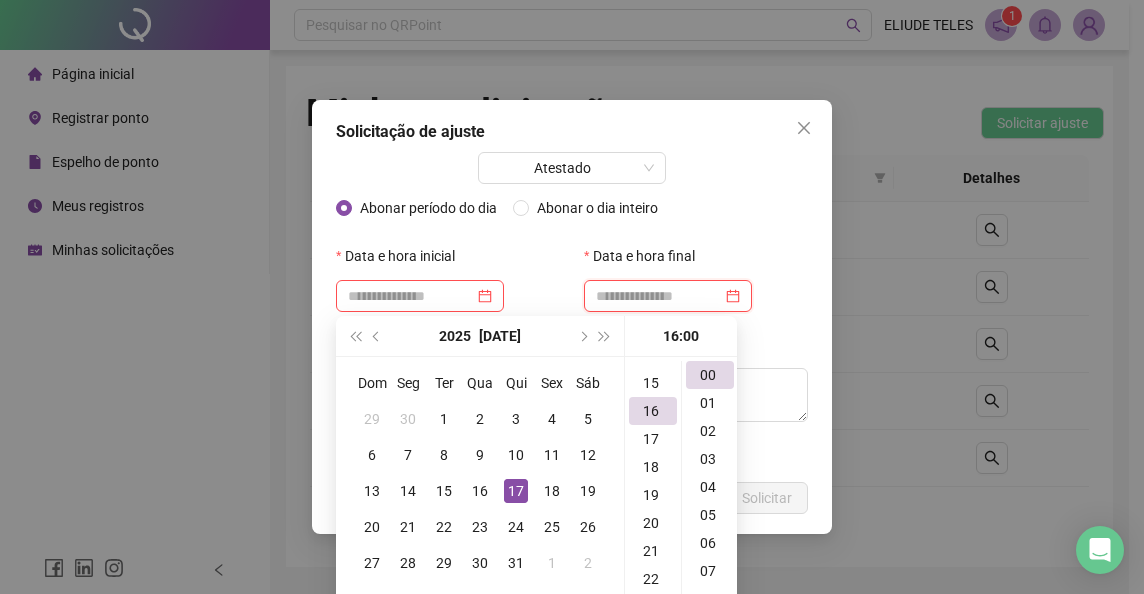 click at bounding box center [659, 296] 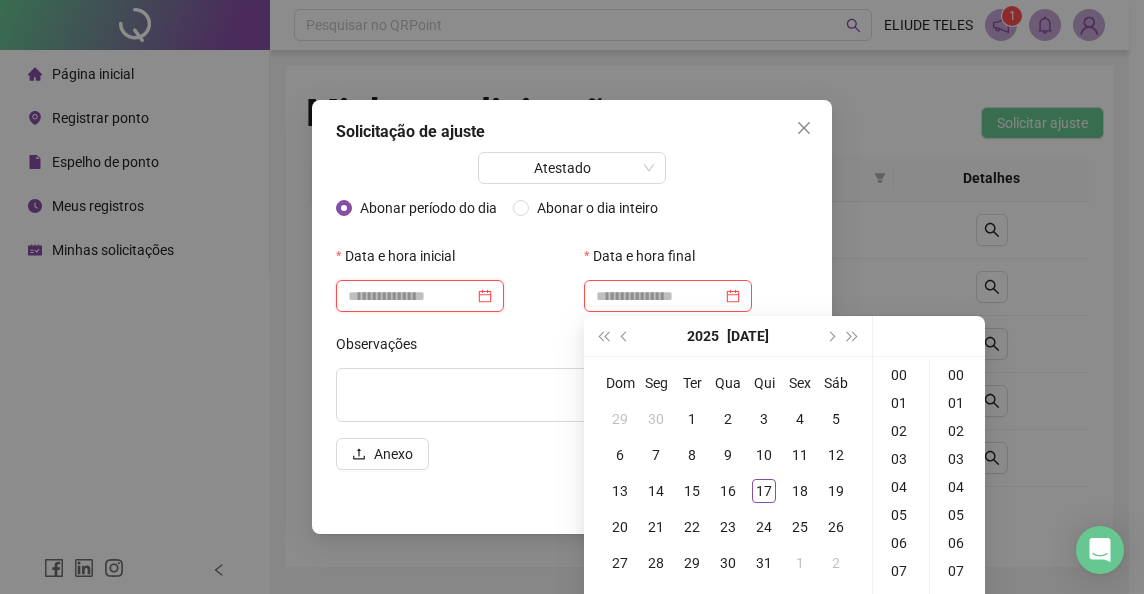 click at bounding box center (411, 296) 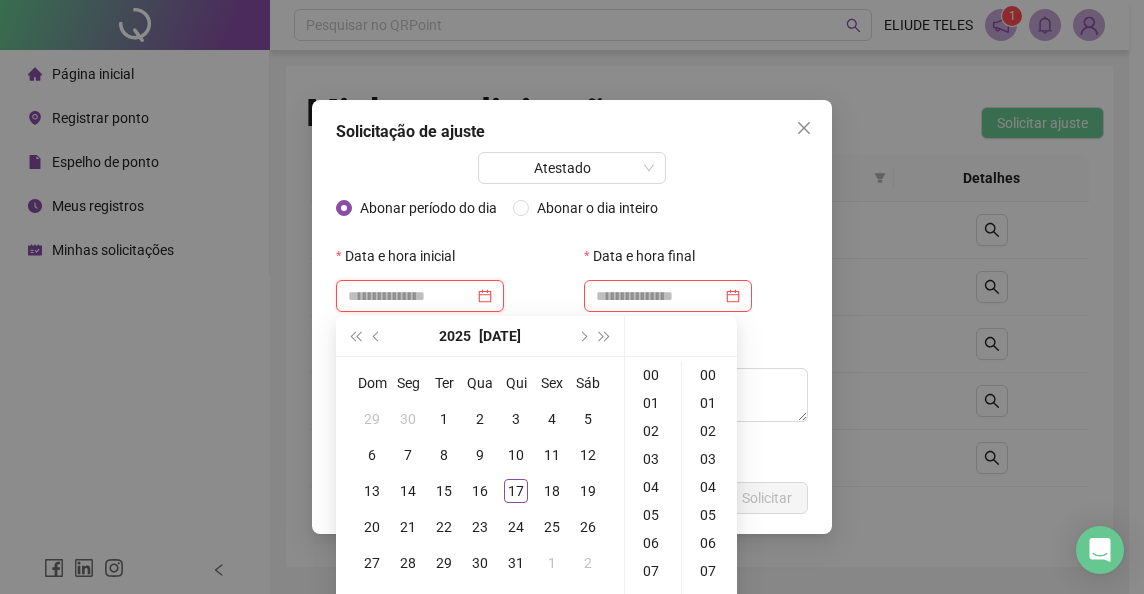 scroll, scrollTop: 0, scrollLeft: 0, axis: both 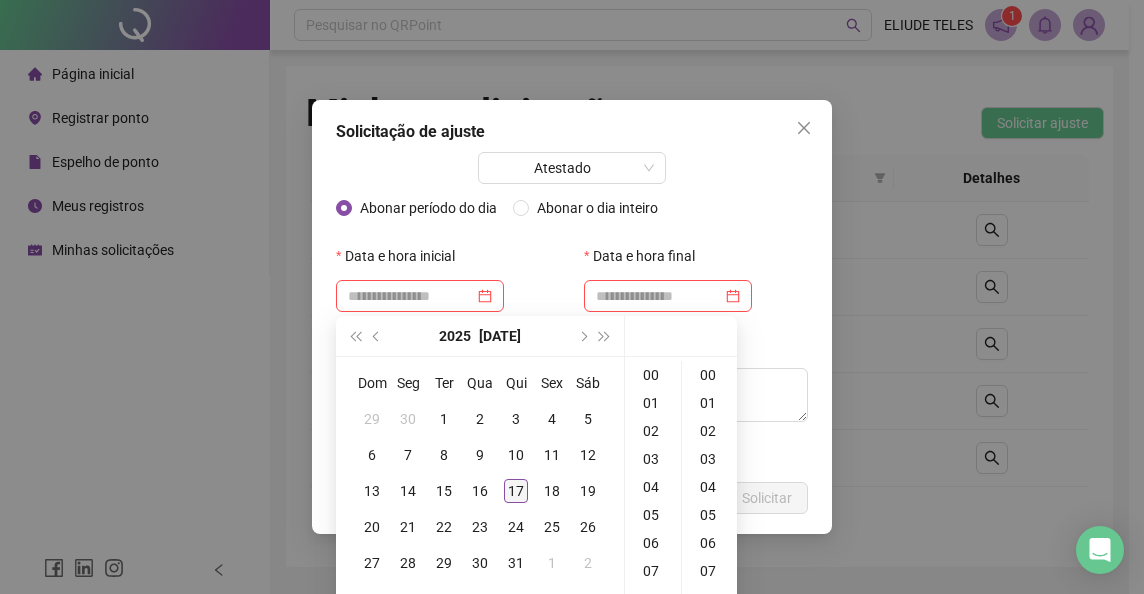 click on "17" at bounding box center [516, 491] 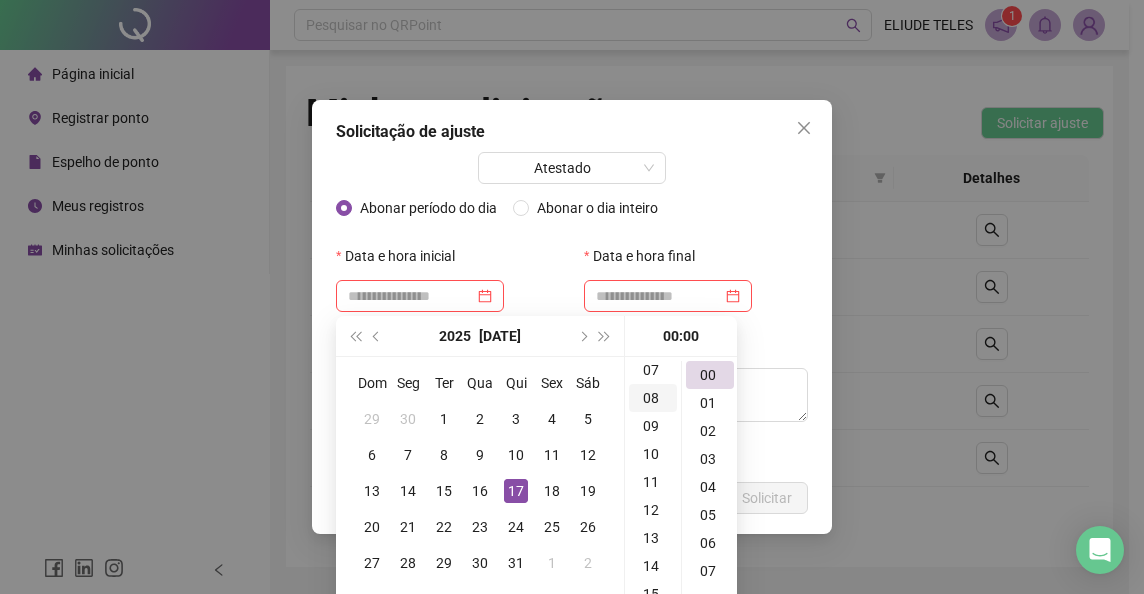 scroll, scrollTop: 300, scrollLeft: 0, axis: vertical 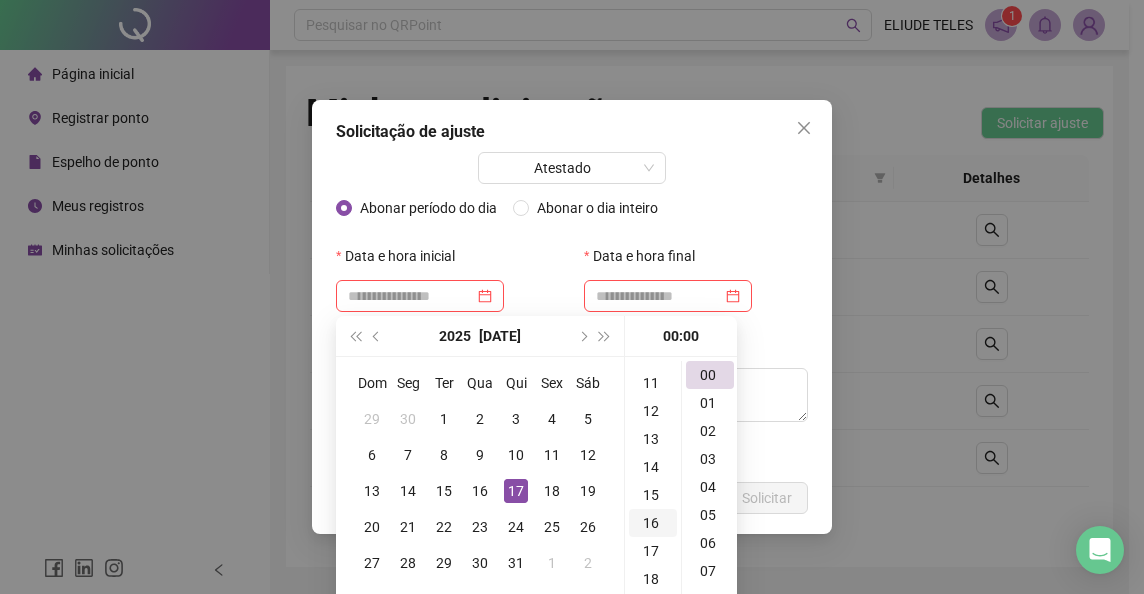 click on "16" at bounding box center [653, 523] 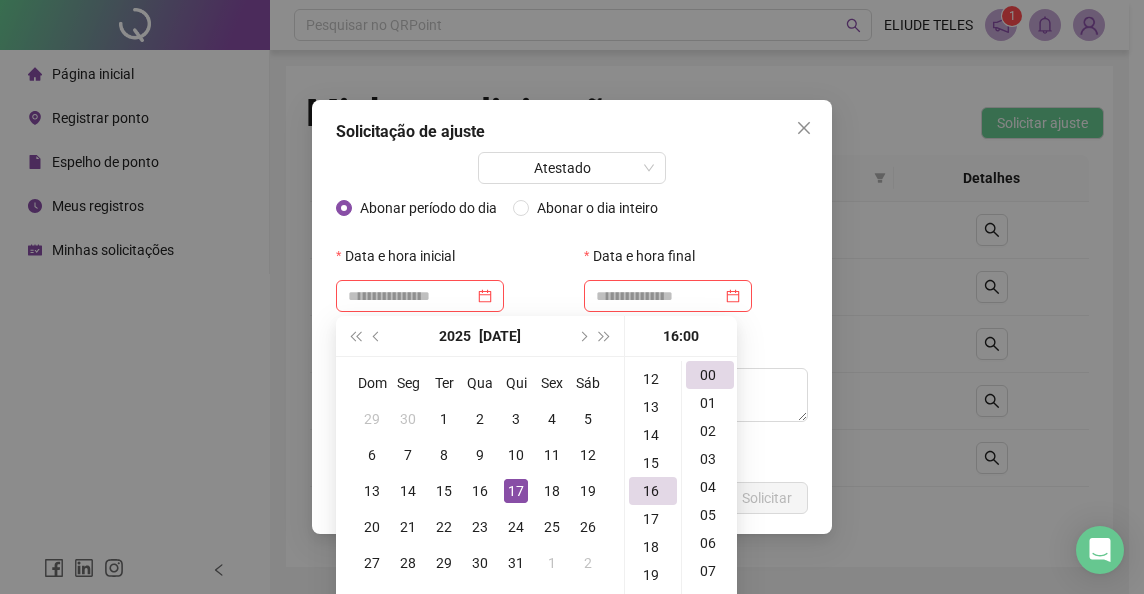 scroll, scrollTop: 212, scrollLeft: 0, axis: vertical 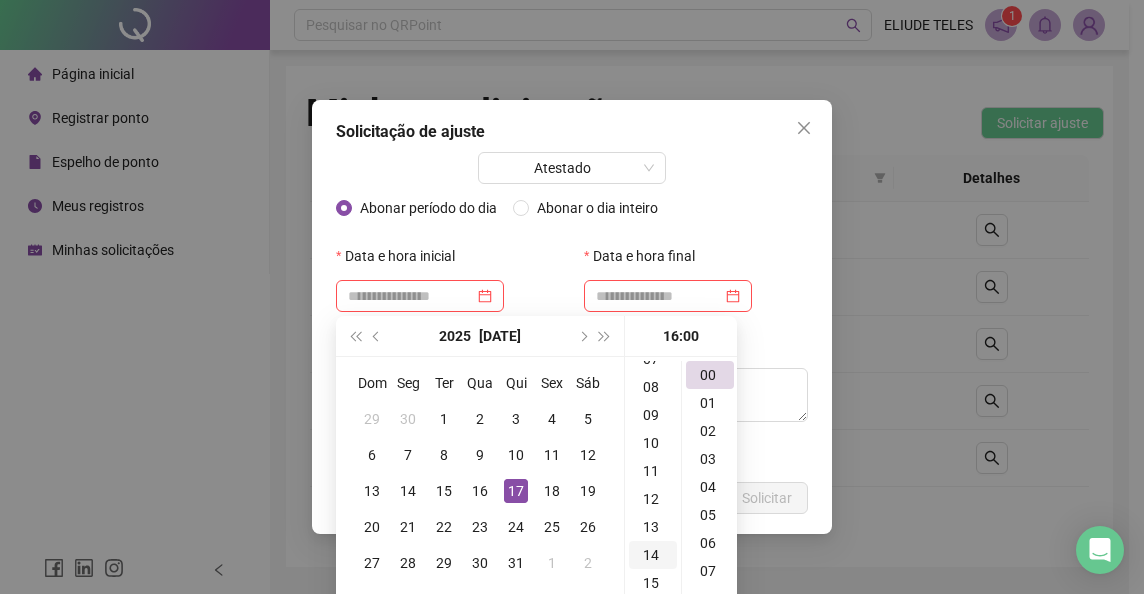 click on "14" at bounding box center (653, 555) 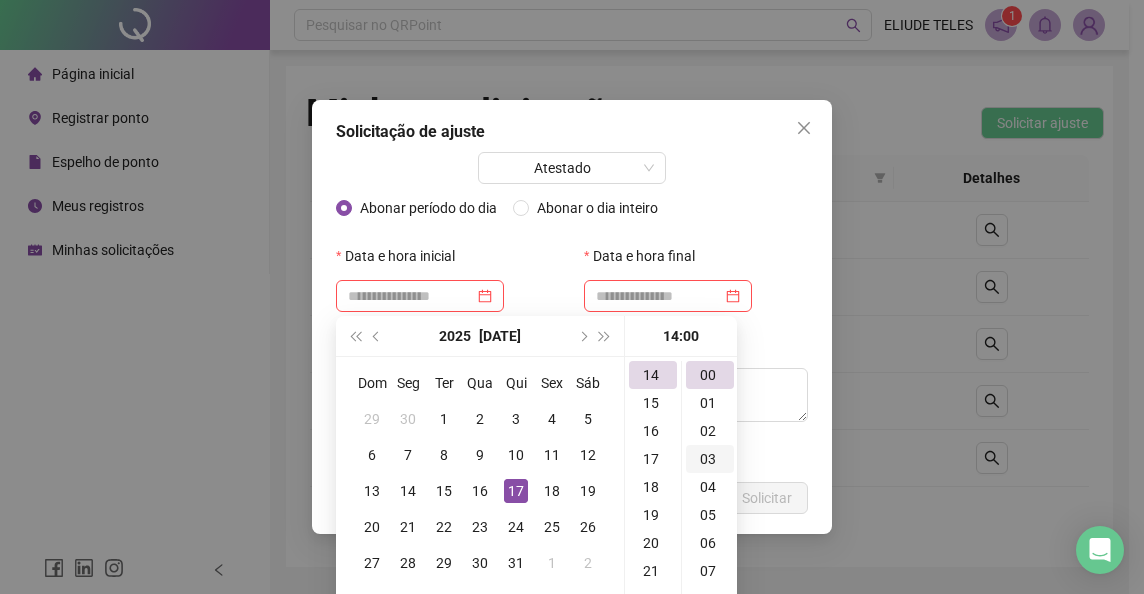 scroll, scrollTop: 392, scrollLeft: 0, axis: vertical 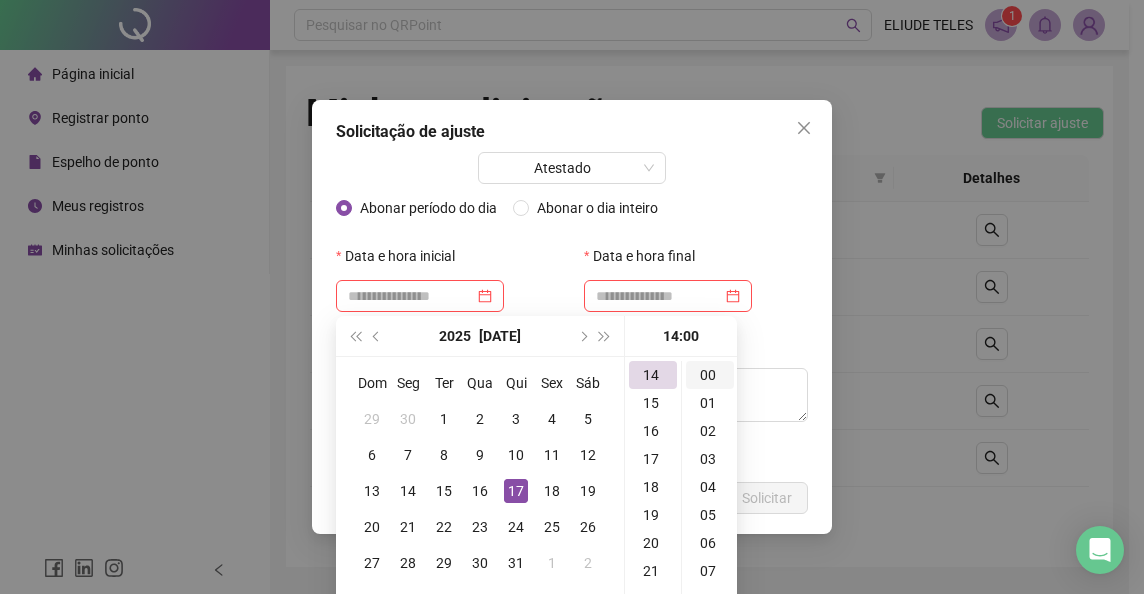type on "**********" 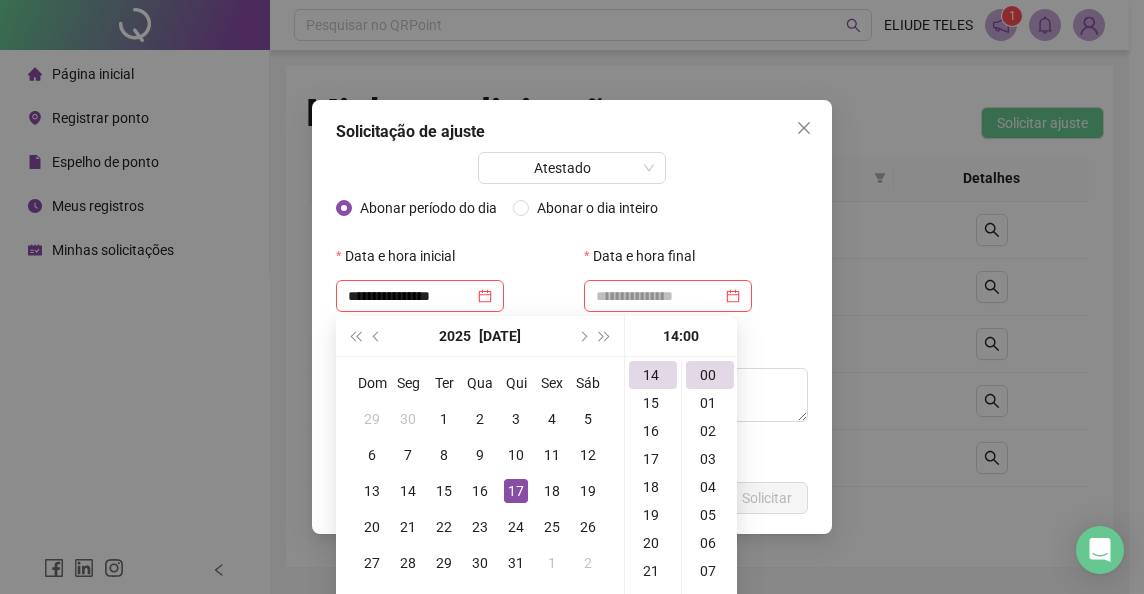 click on "14:00" at bounding box center [681, 336] 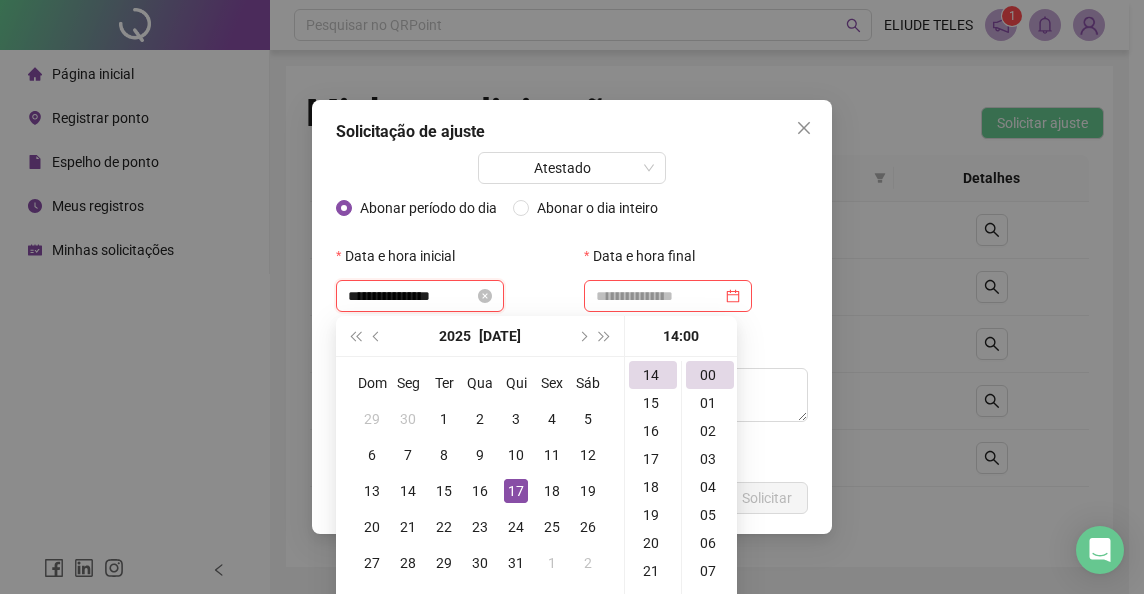 click on "**********" at bounding box center [411, 296] 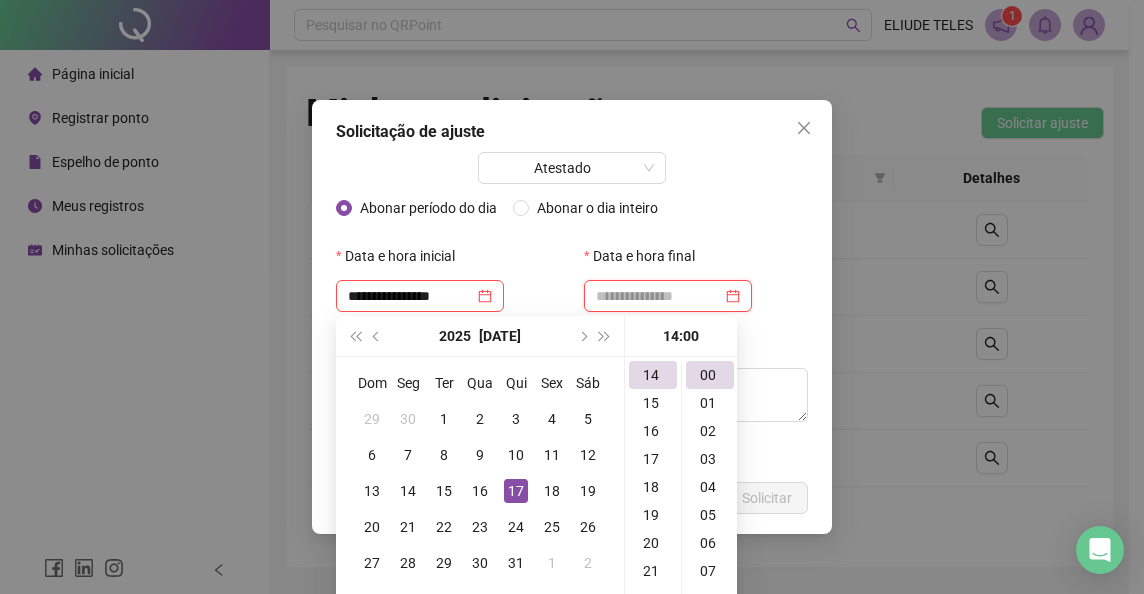 click at bounding box center (659, 296) 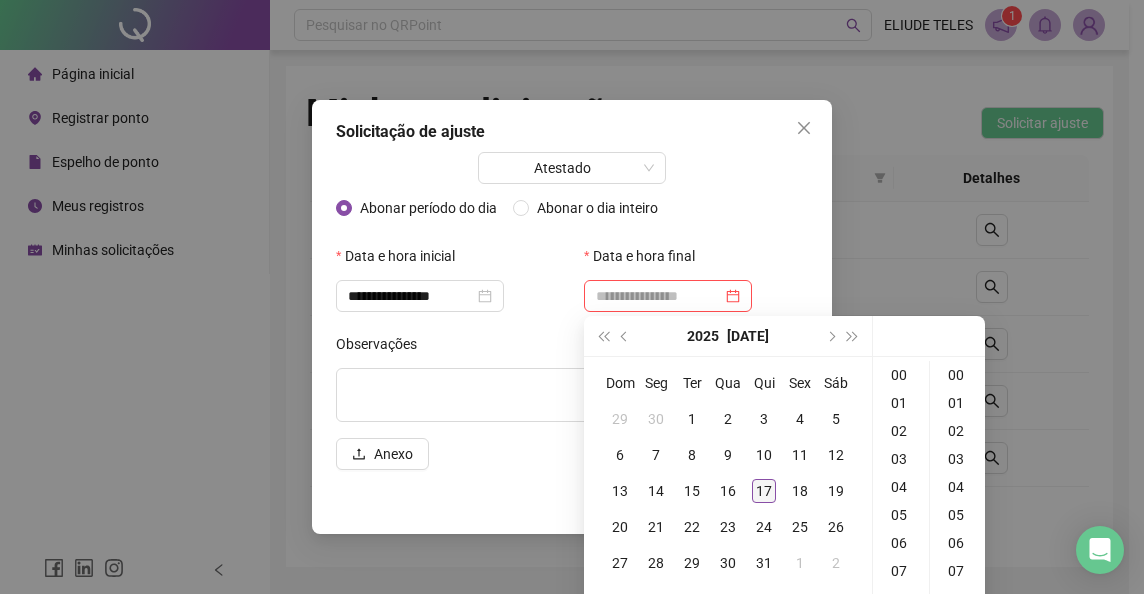 click on "17" at bounding box center [764, 491] 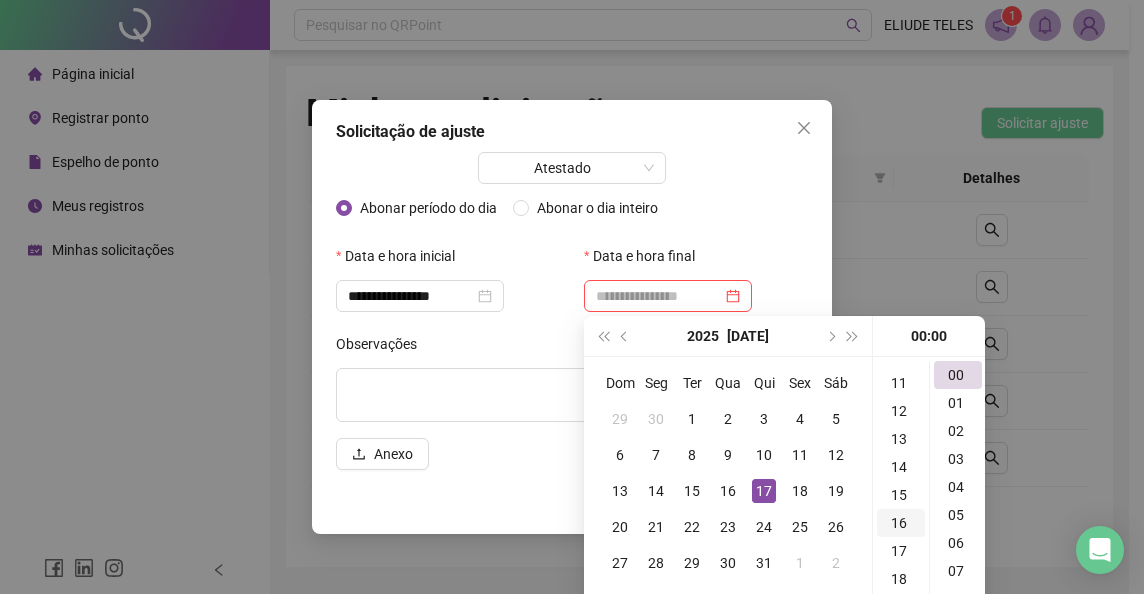 click on "16" at bounding box center [901, 523] 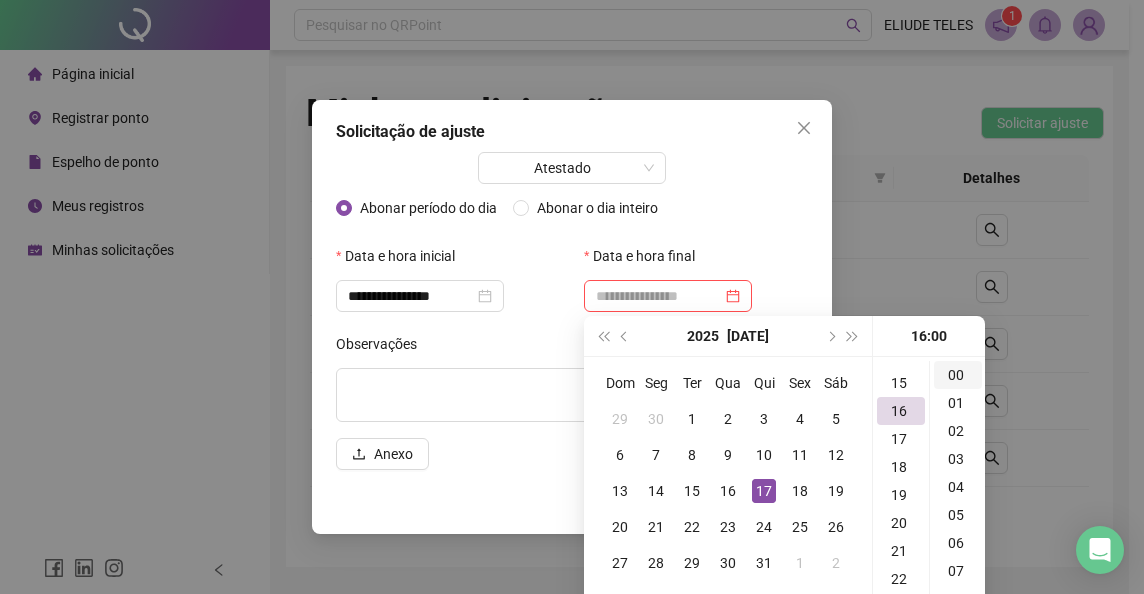 click on "00" at bounding box center [958, 375] 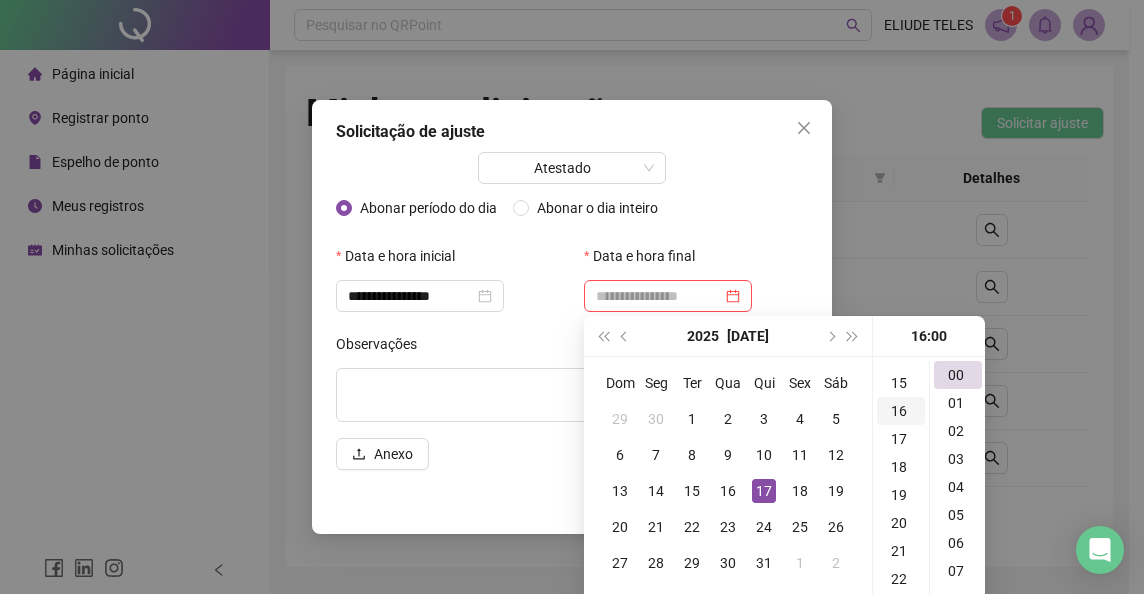 click on "16" at bounding box center (901, 411) 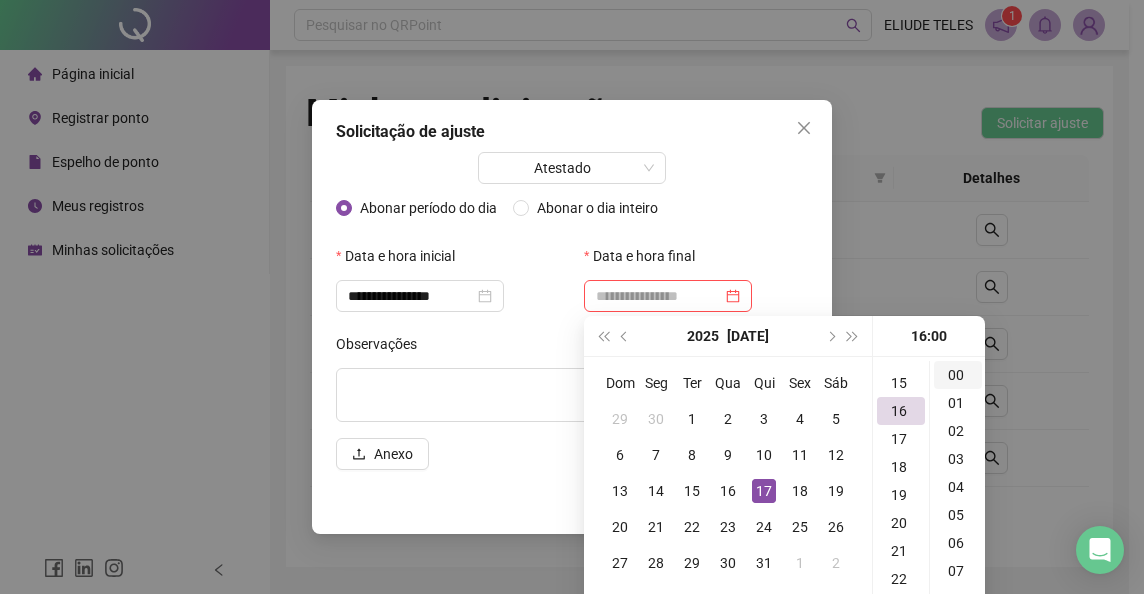 click on "00" at bounding box center [958, 375] 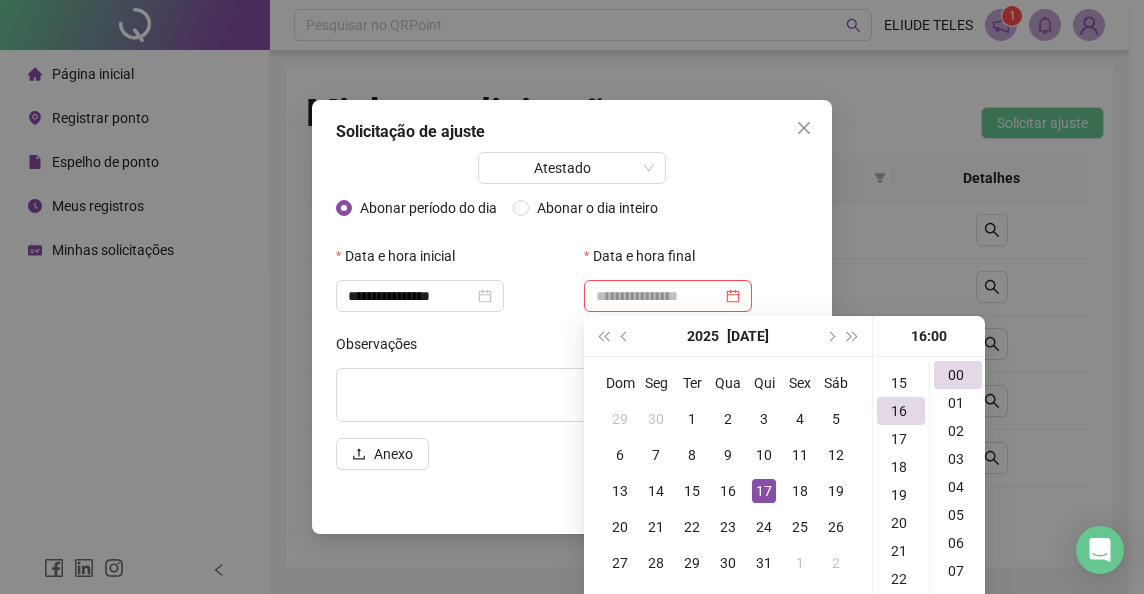 type on "**********" 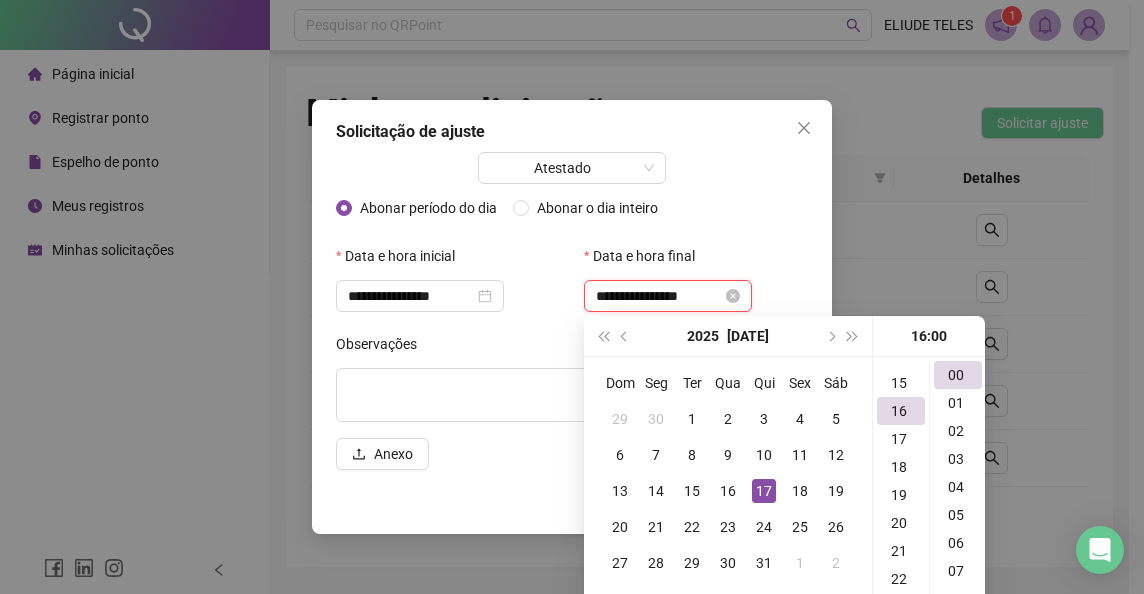 click on "**********" at bounding box center (659, 296) 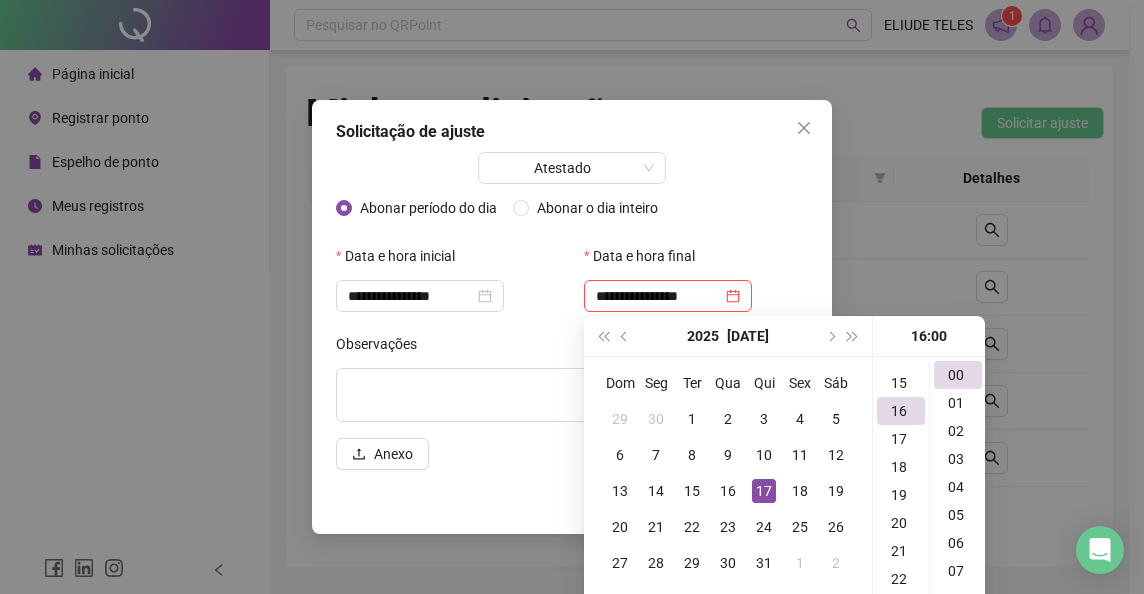 click on "Data e hora final" at bounding box center [696, 260] 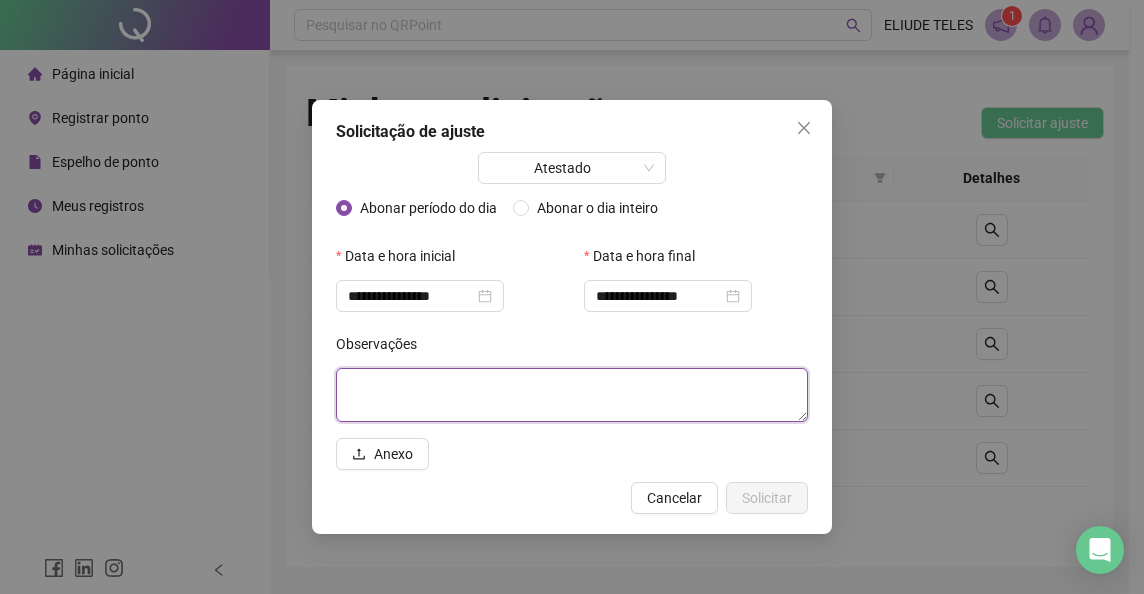 click at bounding box center [572, 395] 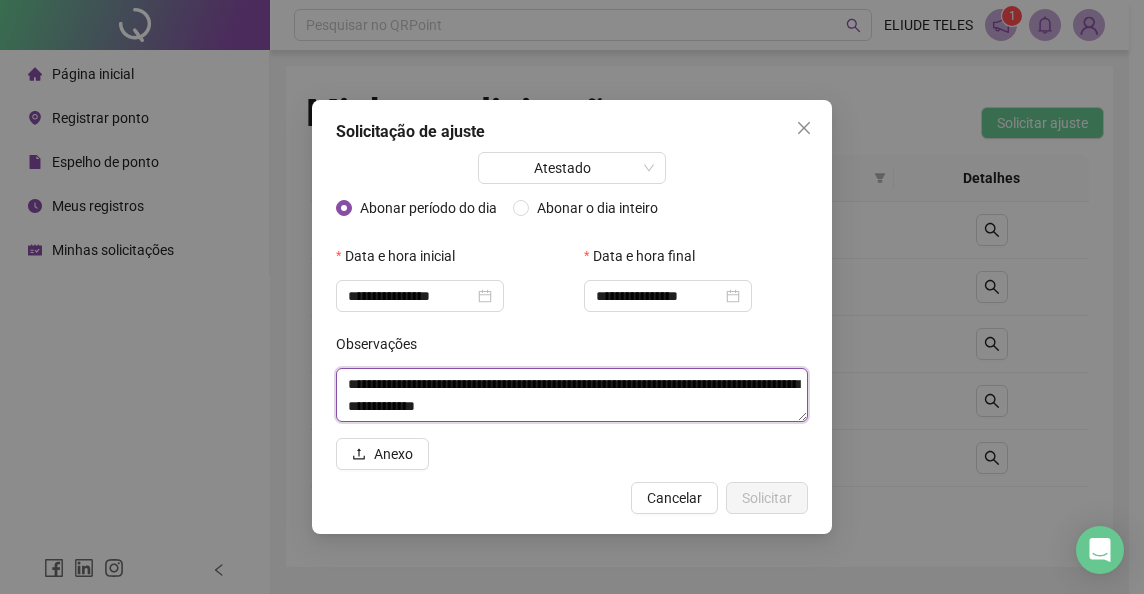 click on "**********" at bounding box center (572, 395) 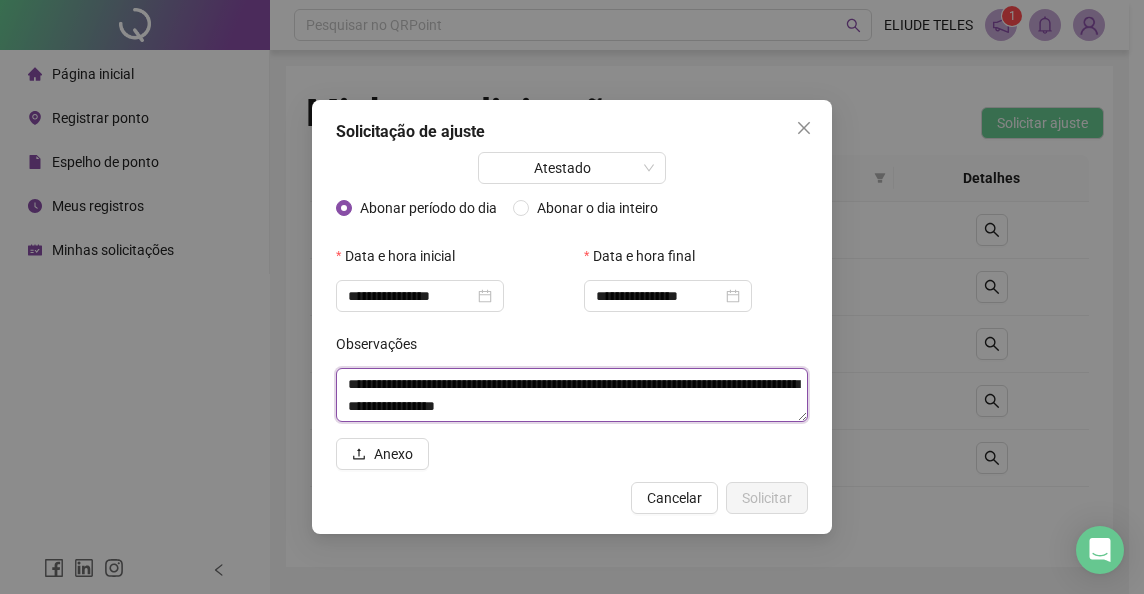 click on "**********" at bounding box center [572, 395] 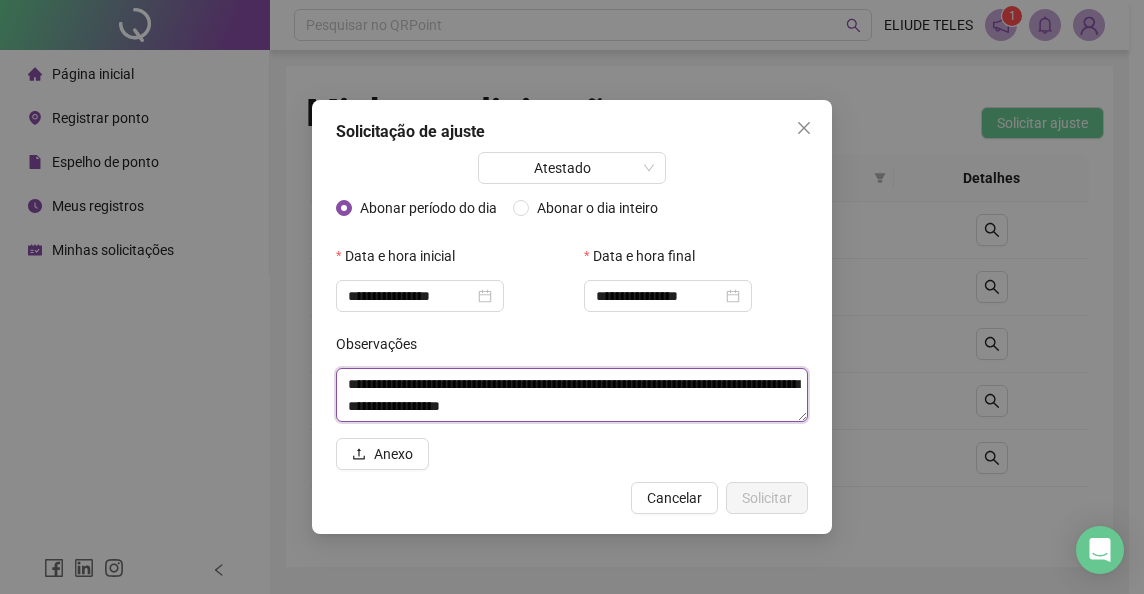 click on "**********" at bounding box center (572, 395) 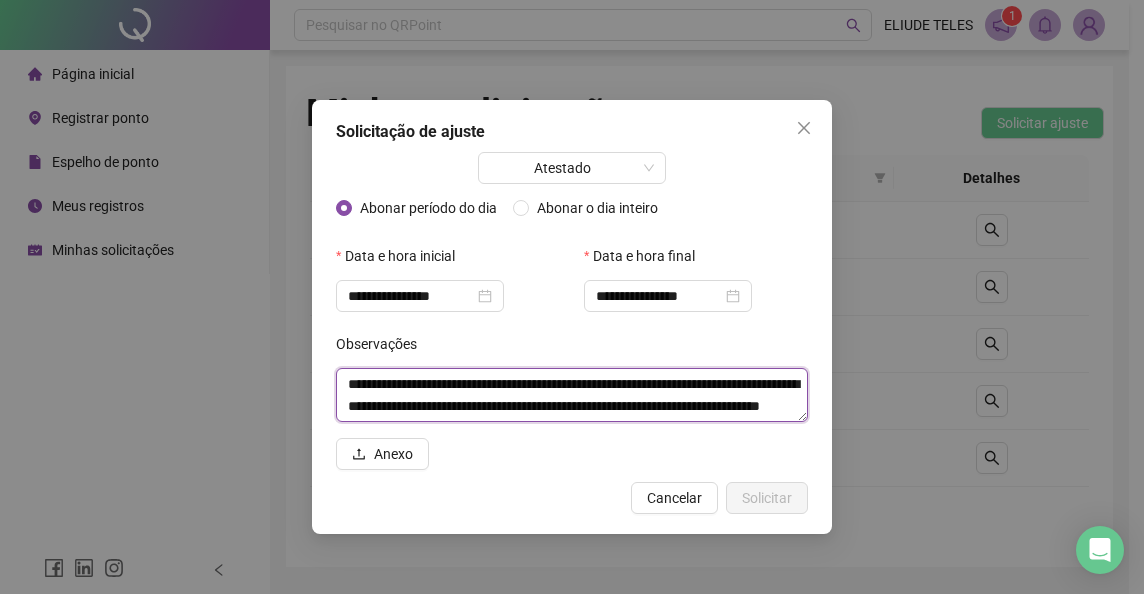 scroll, scrollTop: 22, scrollLeft: 0, axis: vertical 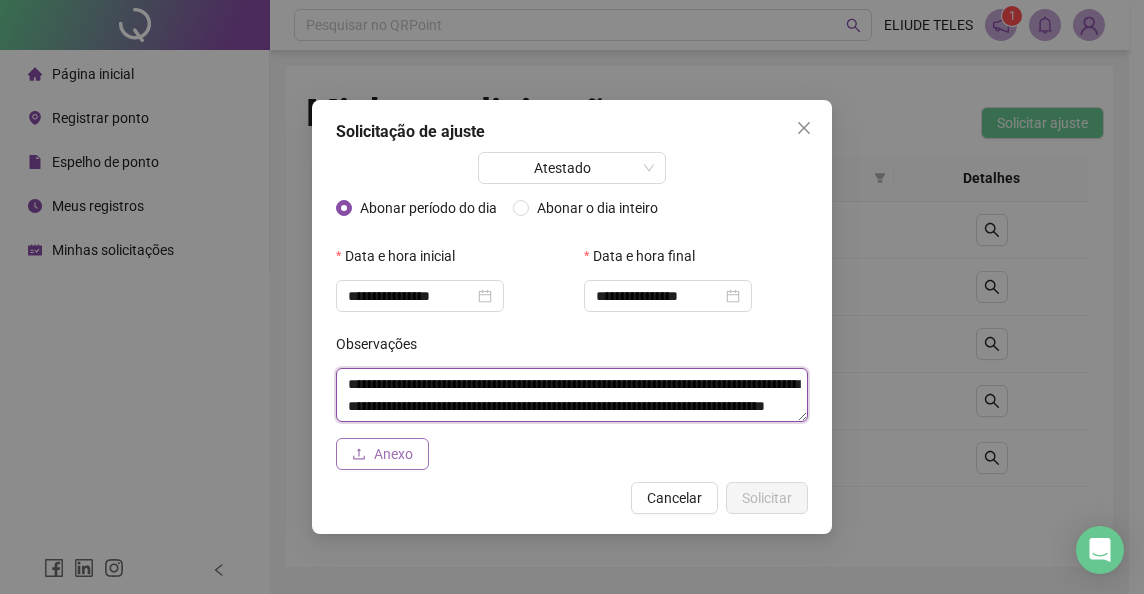 type on "**********" 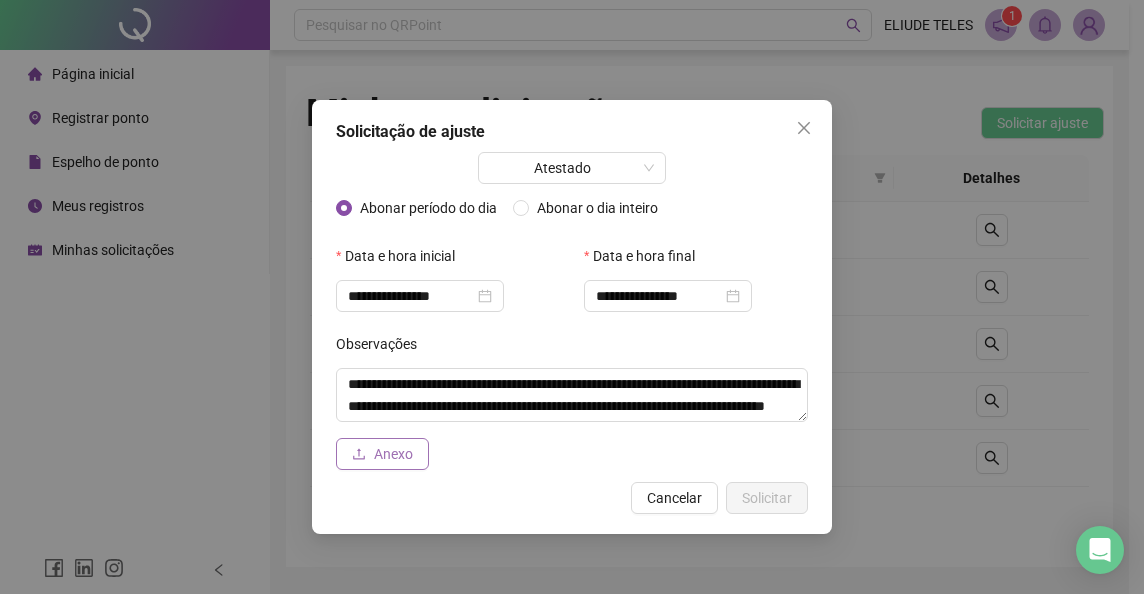 click on "Anexo" at bounding box center [393, 454] 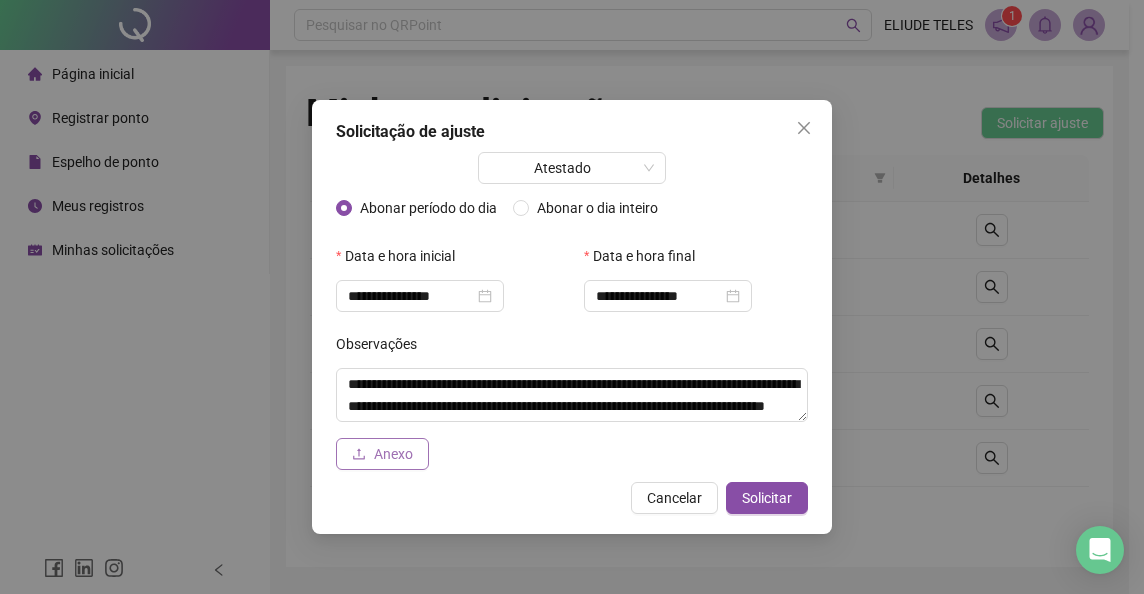 click on "Anexo" at bounding box center (393, 454) 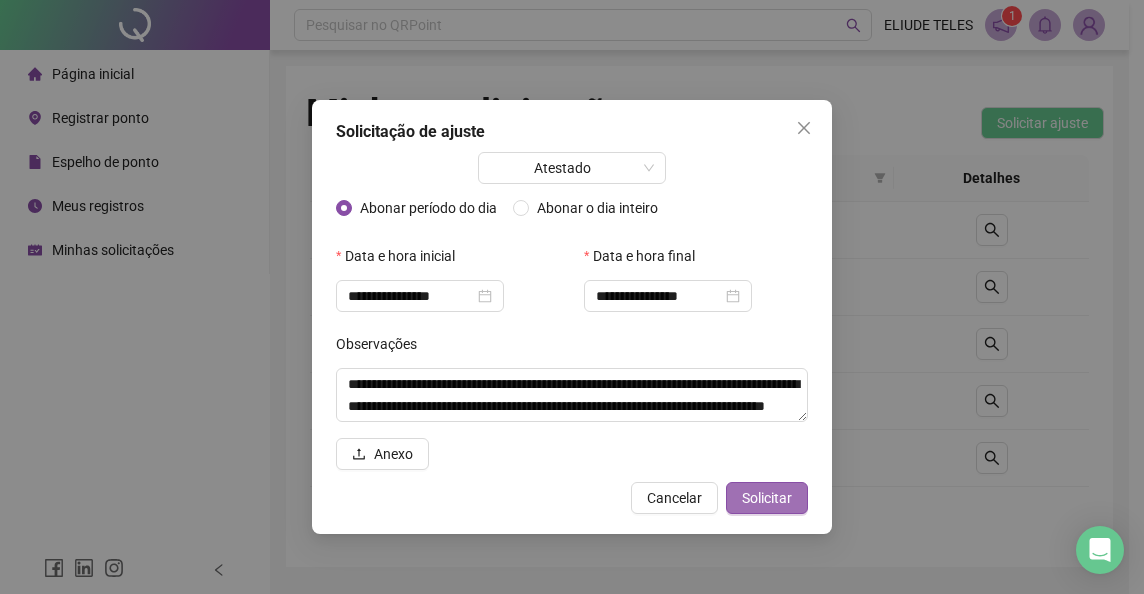 click on "Solicitar" at bounding box center [767, 498] 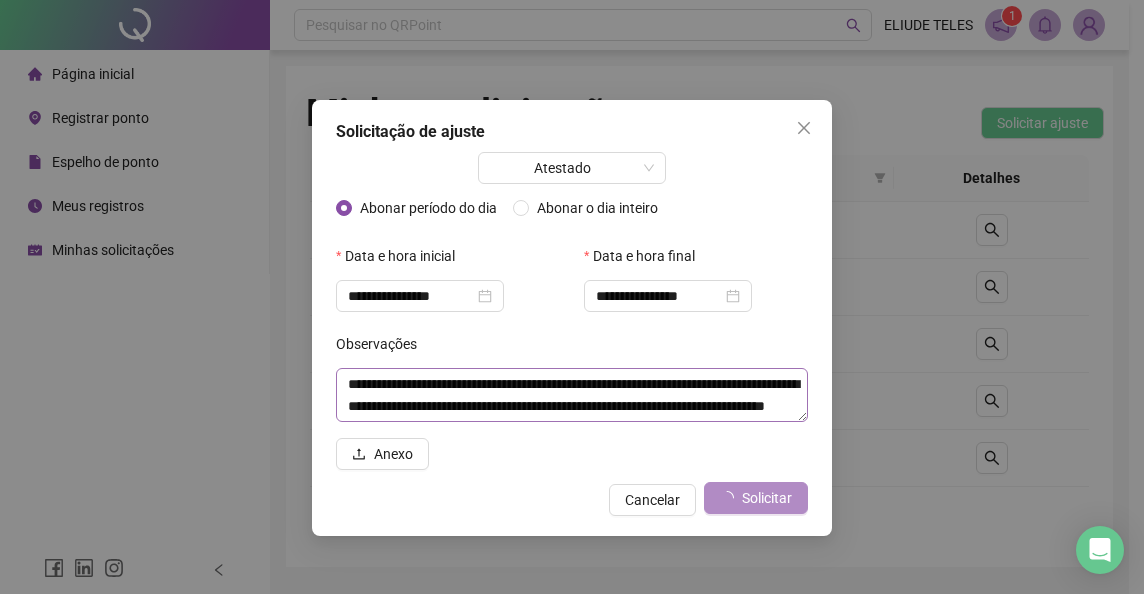 scroll, scrollTop: 0, scrollLeft: 0, axis: both 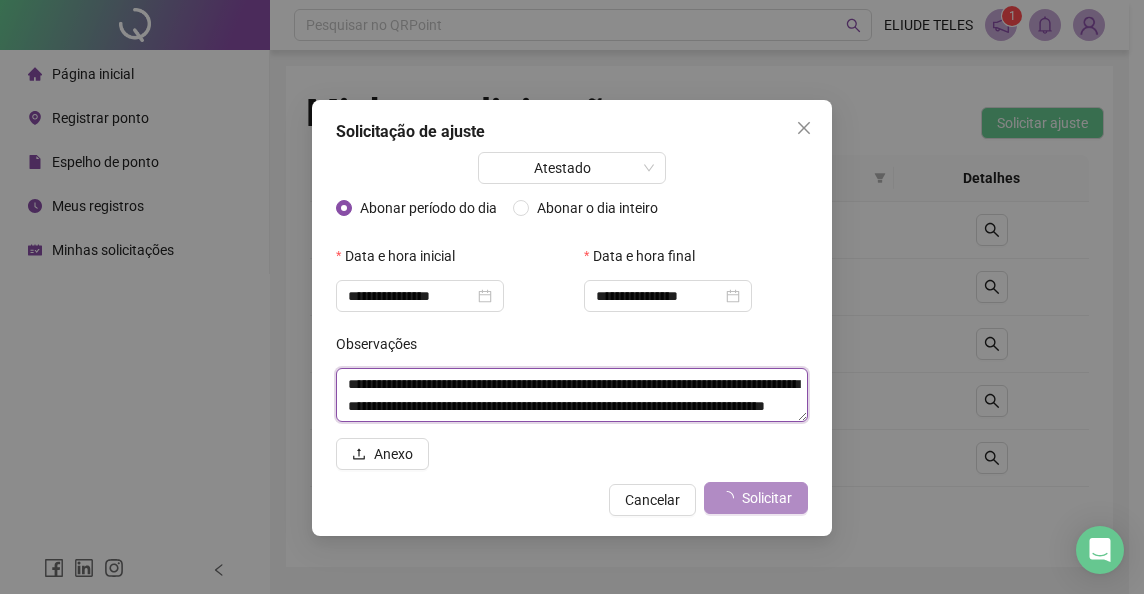 click on "**********" at bounding box center [572, 395] 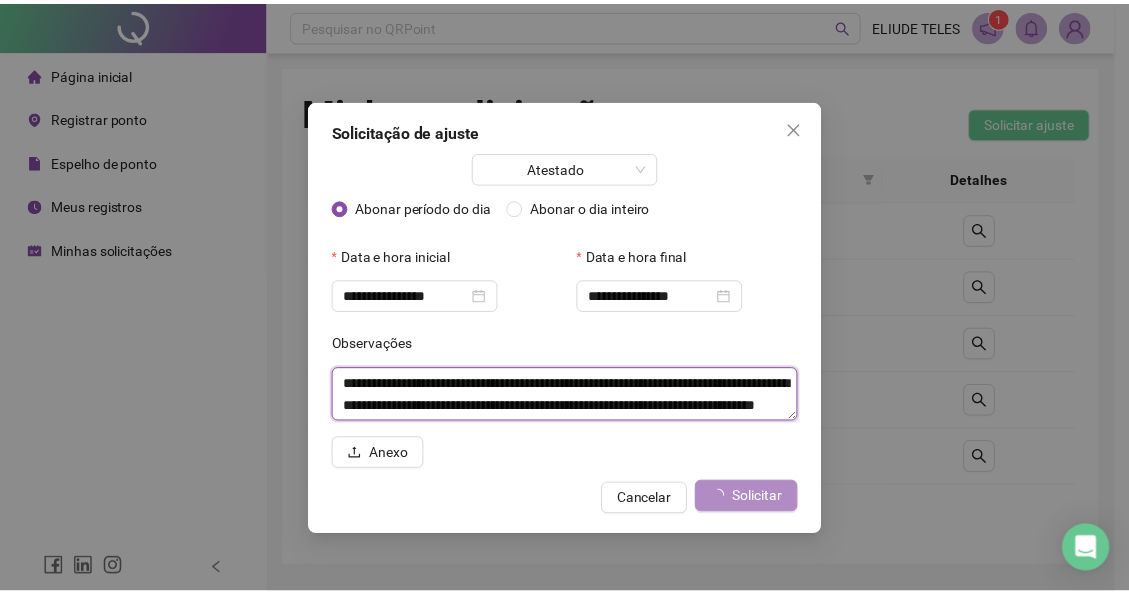 scroll, scrollTop: 16, scrollLeft: 0, axis: vertical 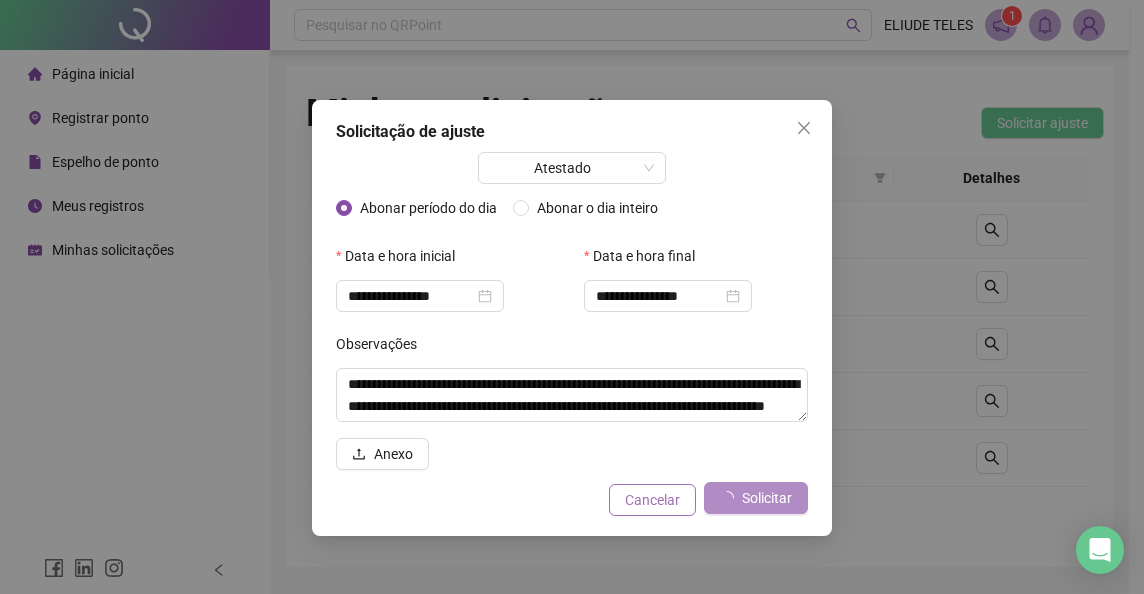 click on "Cancelar" at bounding box center (652, 500) 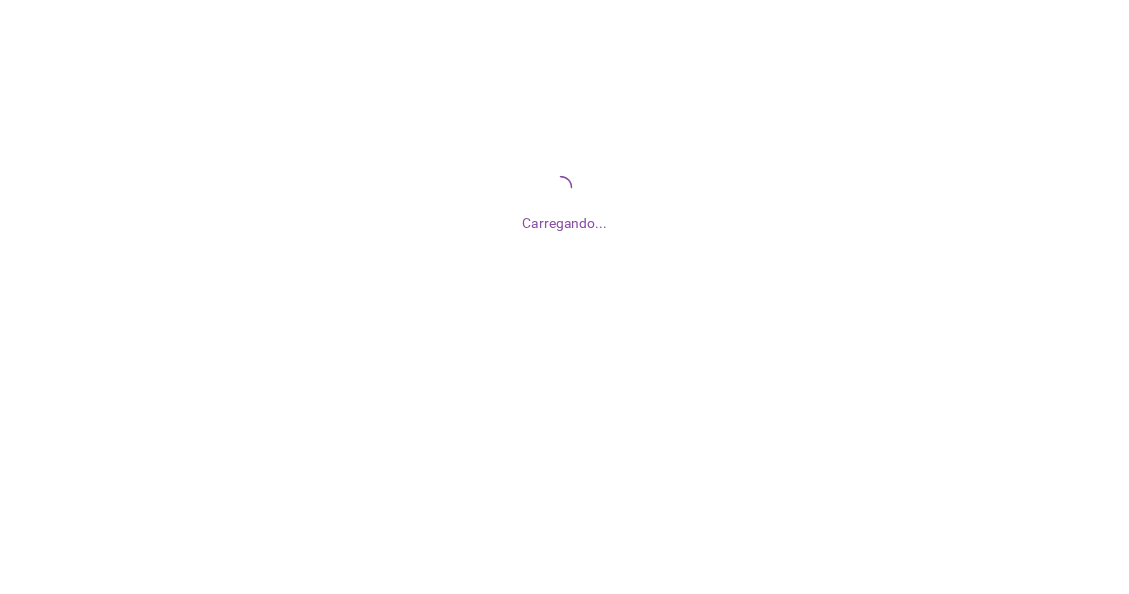 scroll, scrollTop: 0, scrollLeft: 0, axis: both 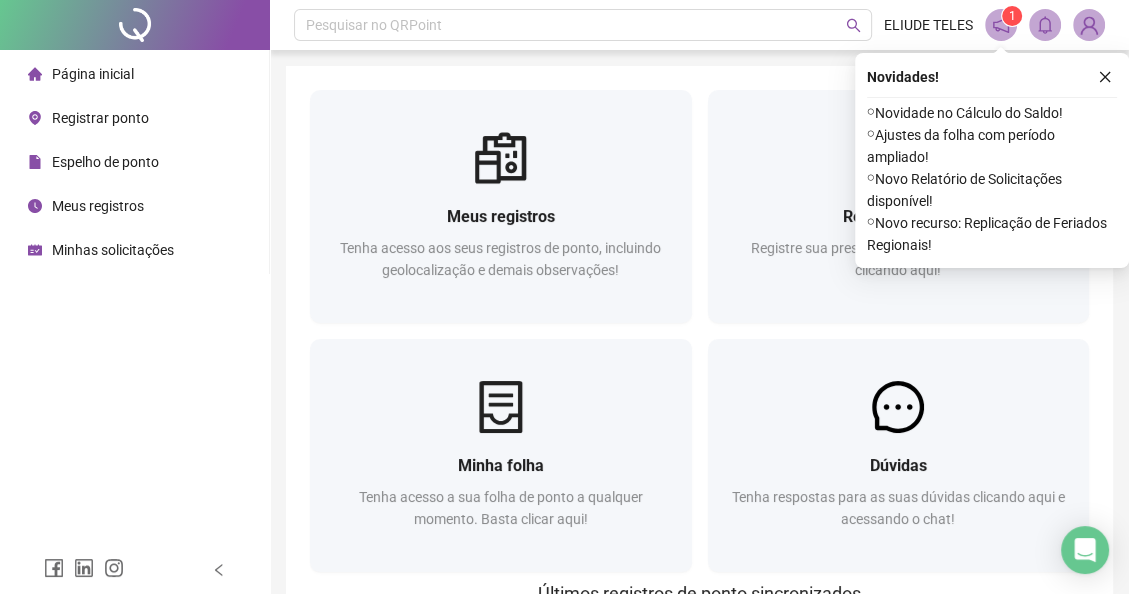 click on "Minhas solicitações" at bounding box center [113, 250] 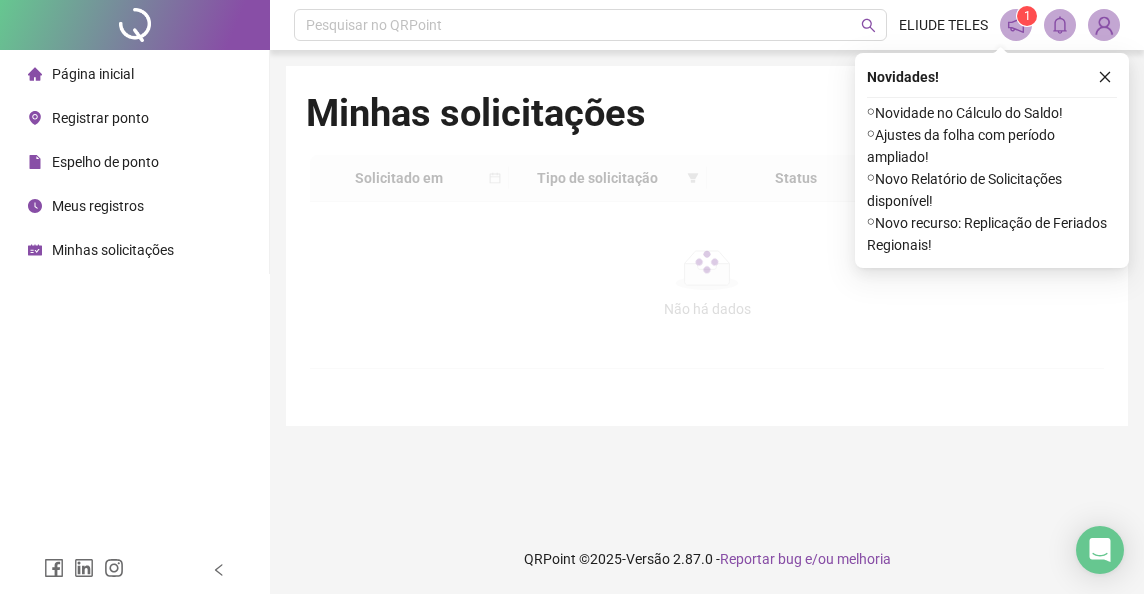 click 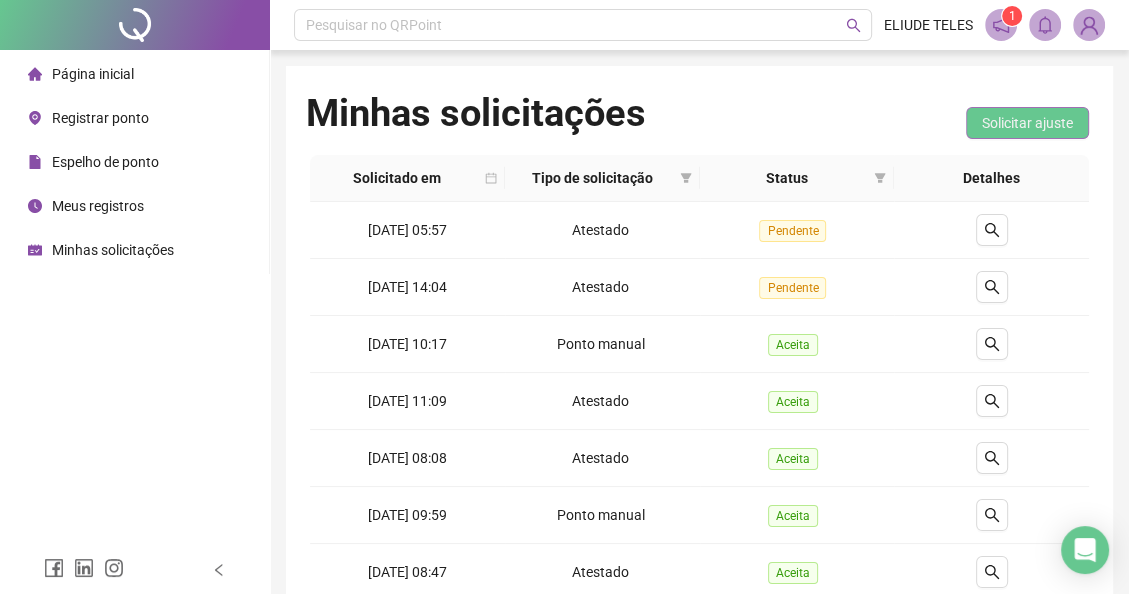 click on "Solicitar ajuste" at bounding box center (1027, 123) 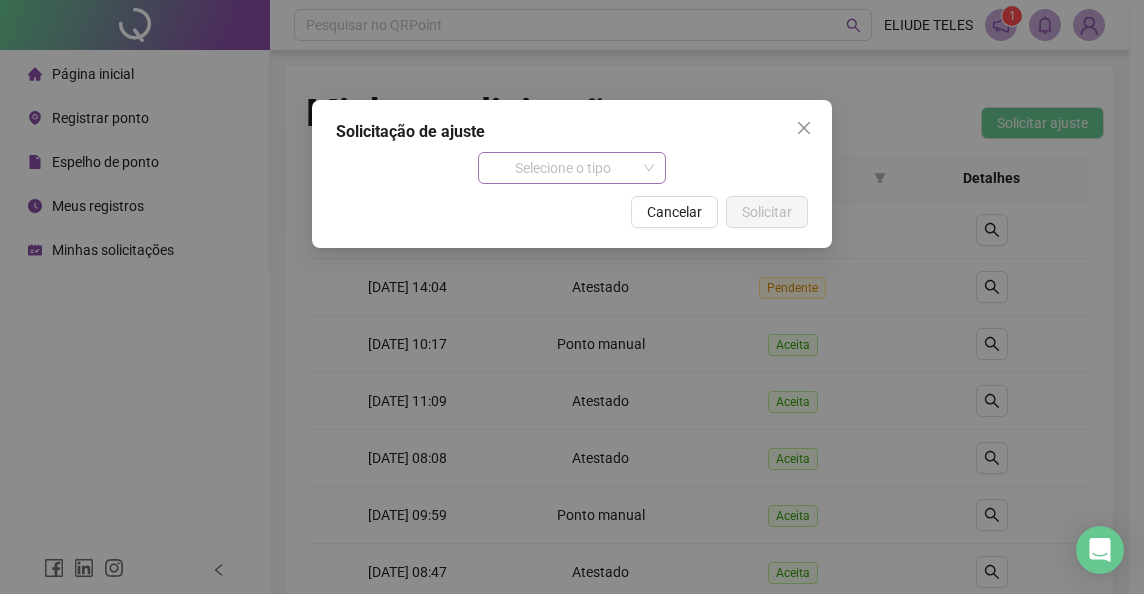 click on "Selecione o tipo" at bounding box center (572, 168) 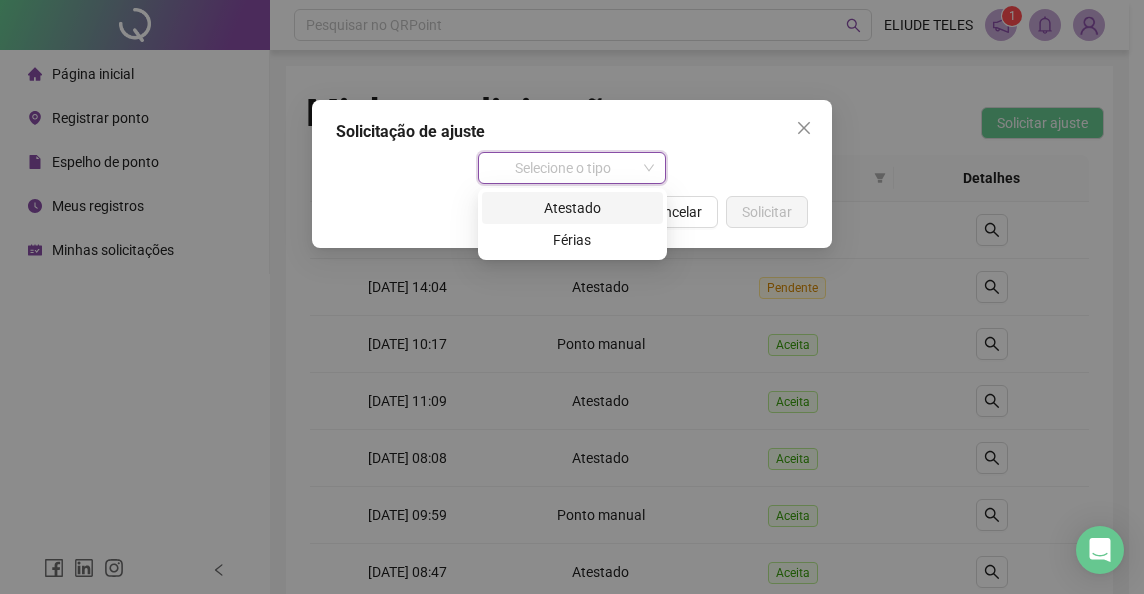 click on "Atestado" at bounding box center [572, 208] 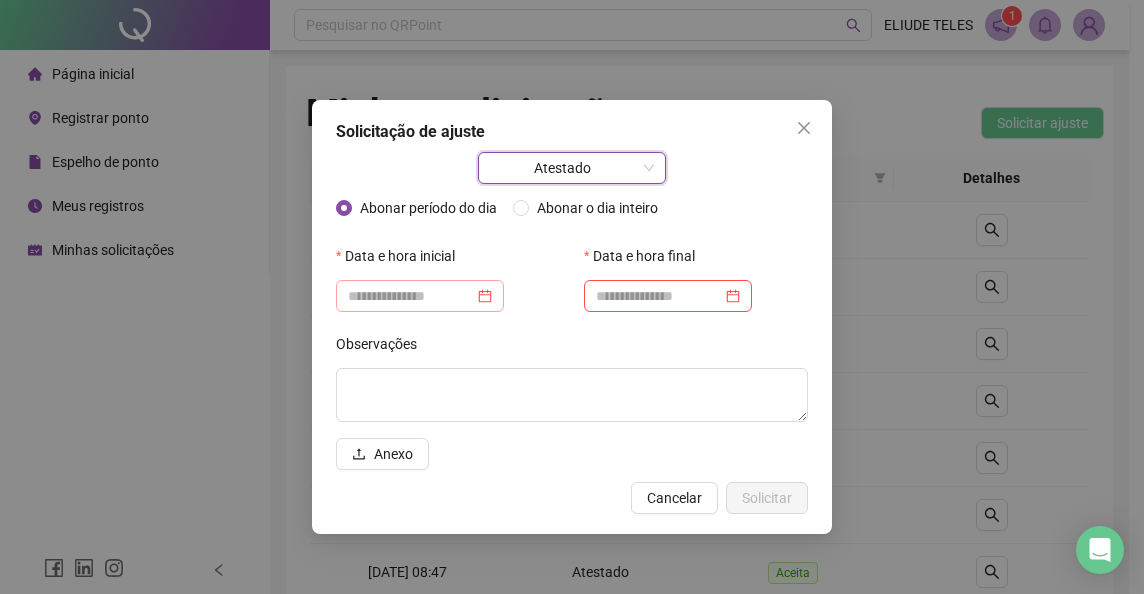 click at bounding box center (420, 296) 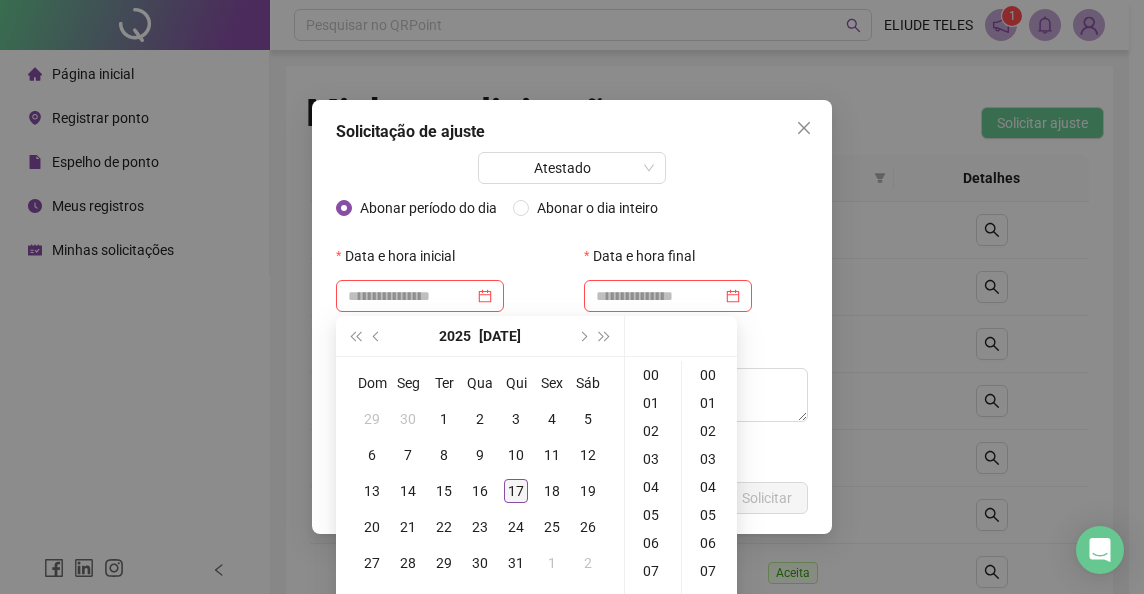 click on "17" at bounding box center [516, 491] 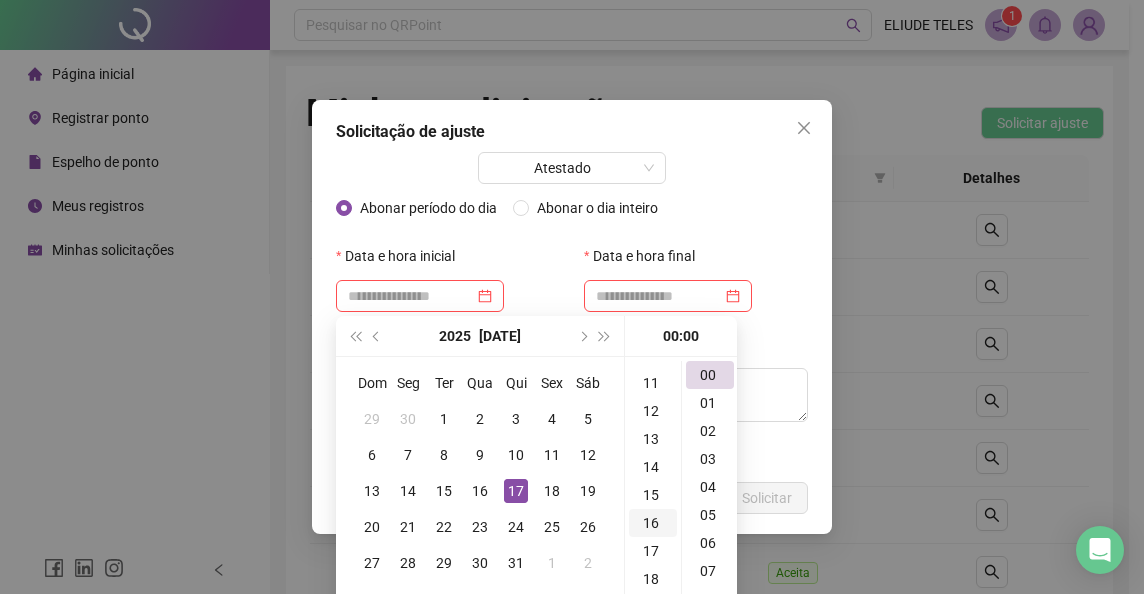 click on "16" at bounding box center (653, 523) 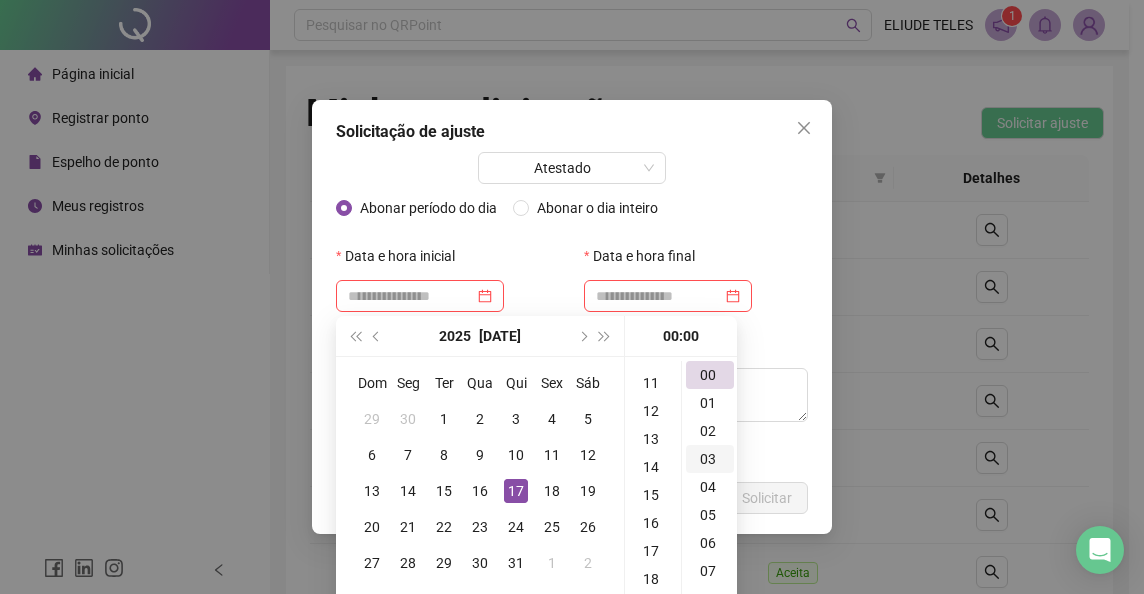 scroll, scrollTop: 412, scrollLeft: 0, axis: vertical 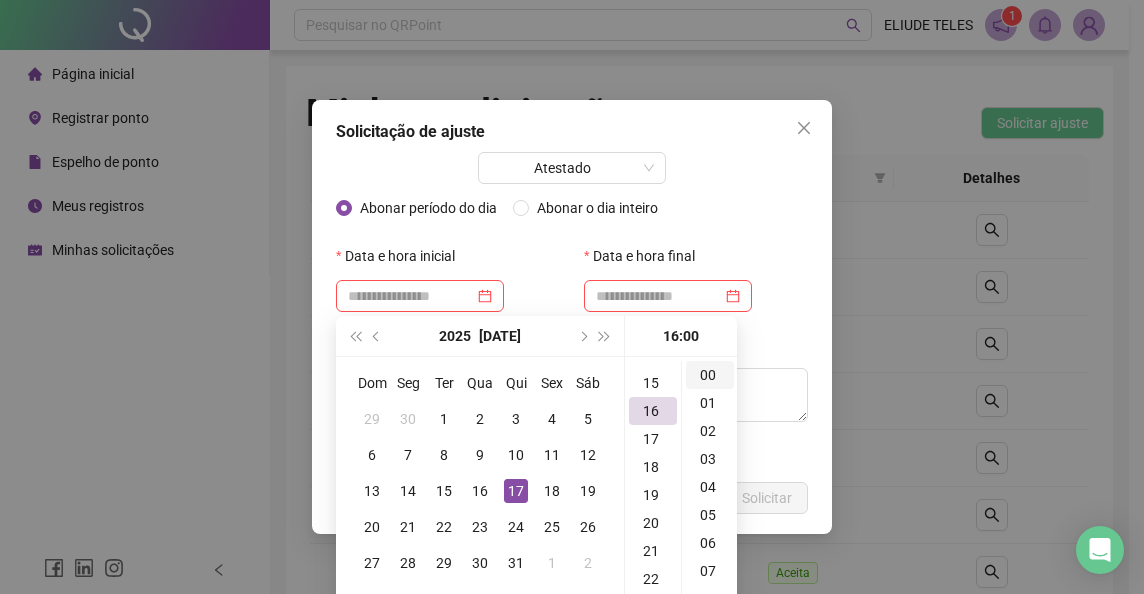 type on "**********" 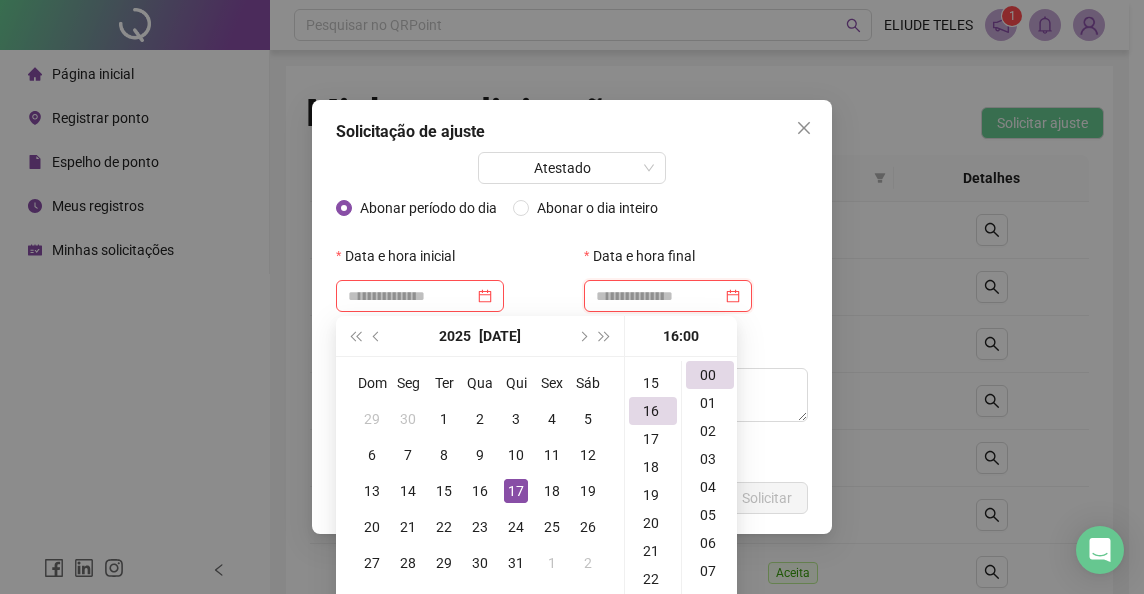 click at bounding box center [659, 296] 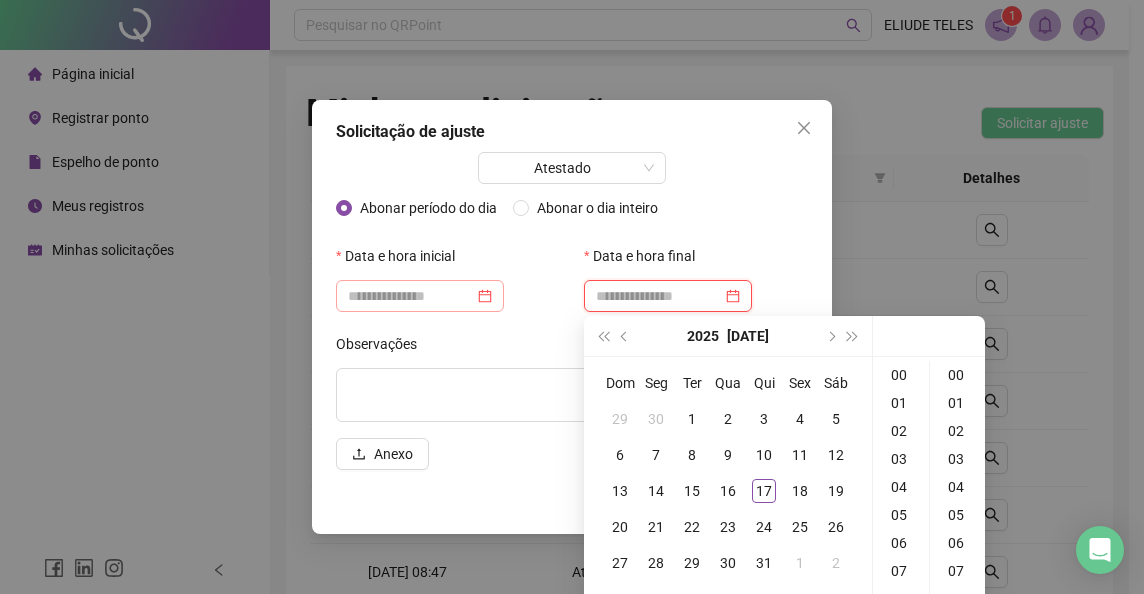 drag, startPoint x: 502, startPoint y: 300, endPoint x: 492, endPoint y: 298, distance: 10.198039 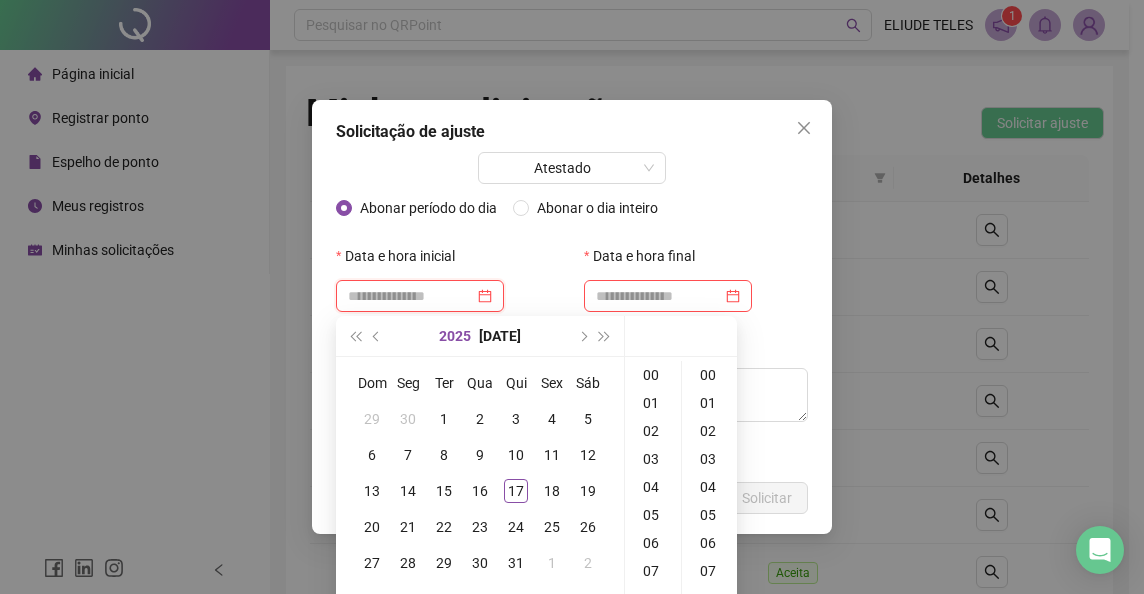 scroll, scrollTop: 0, scrollLeft: 0, axis: both 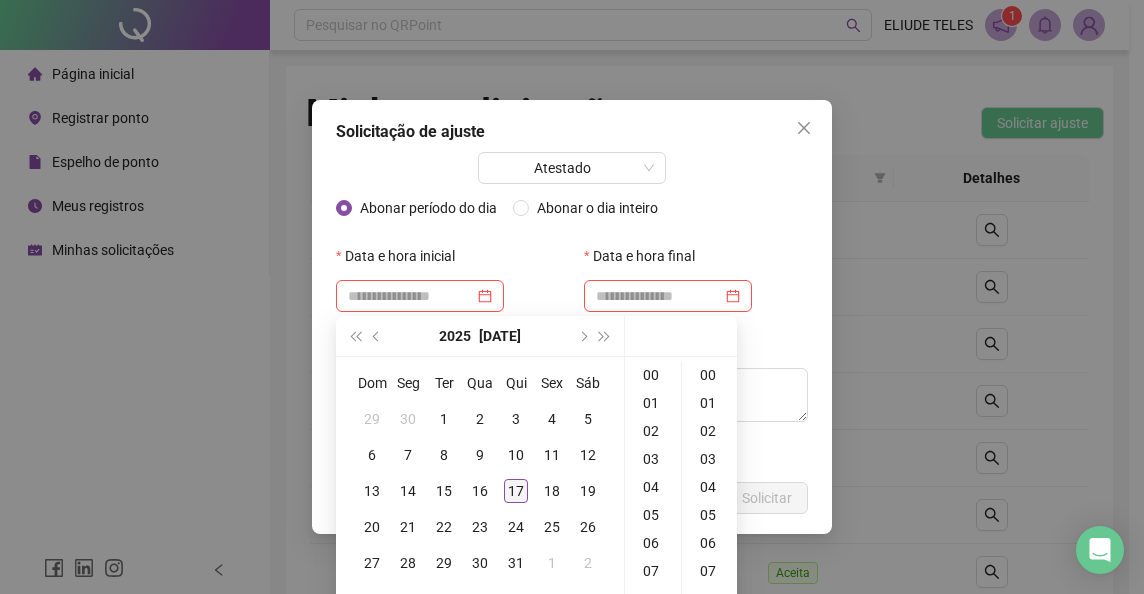 click on "17" at bounding box center [516, 491] 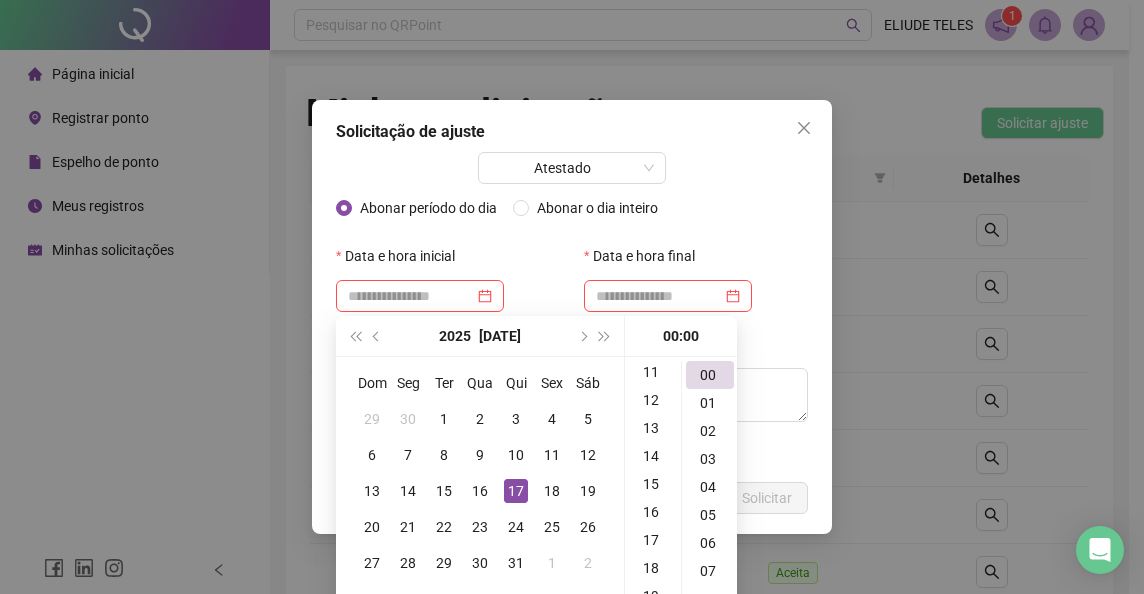 scroll, scrollTop: 400, scrollLeft: 0, axis: vertical 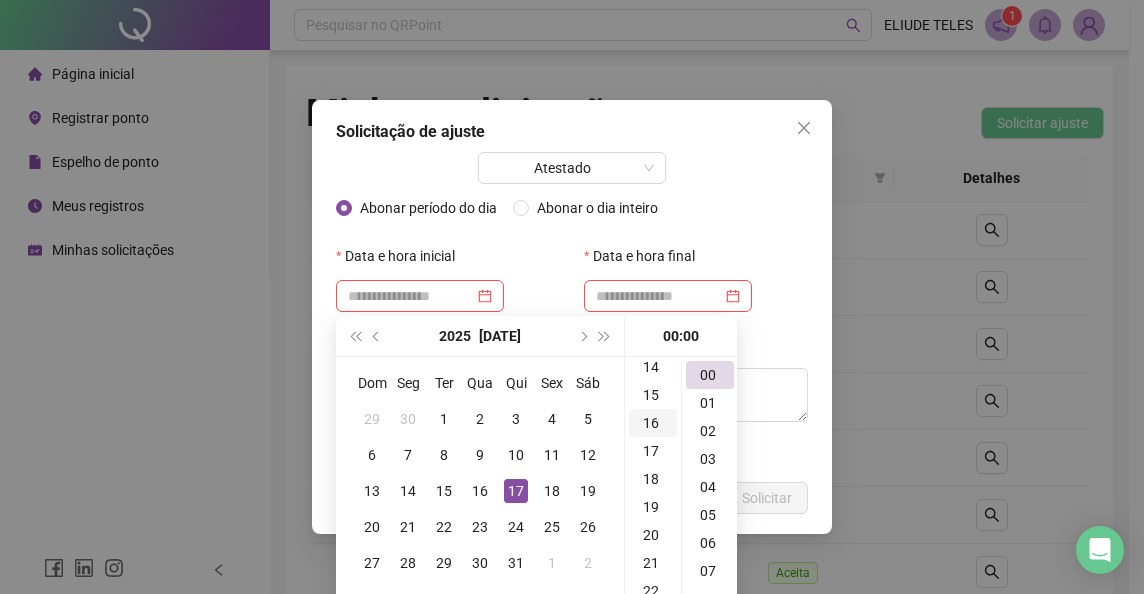 click on "16" at bounding box center [653, 423] 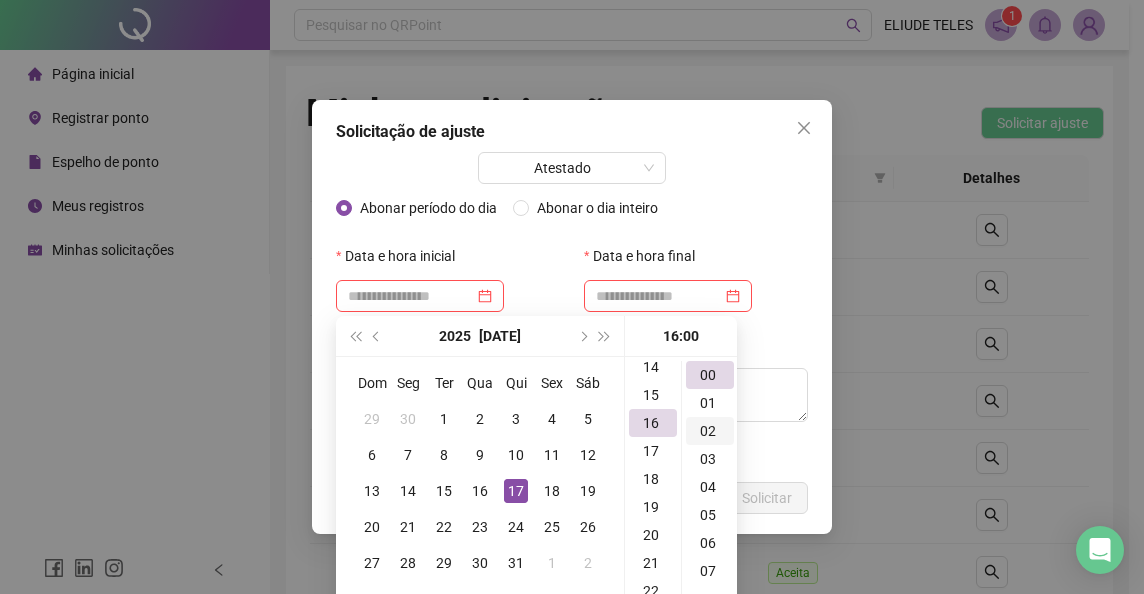 scroll, scrollTop: 412, scrollLeft: 0, axis: vertical 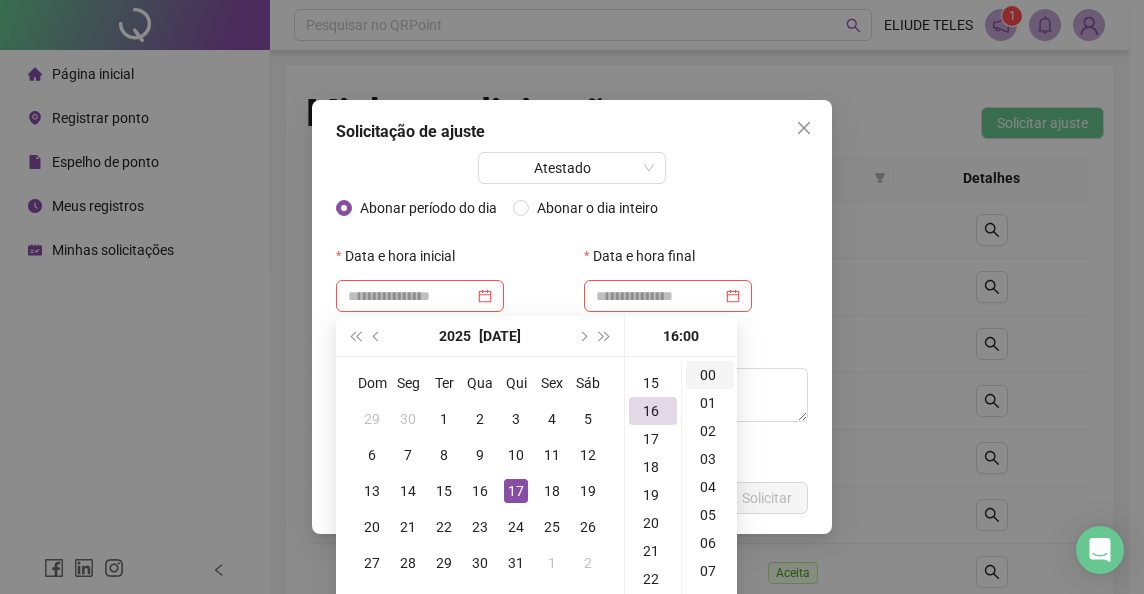 type on "**********" 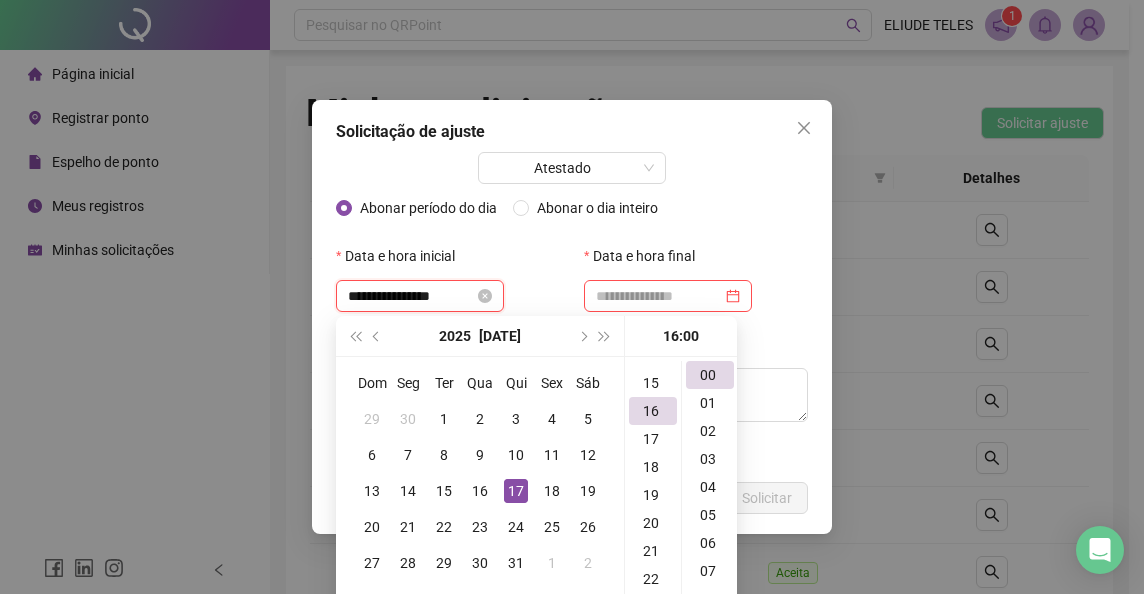 click on "**********" at bounding box center (411, 296) 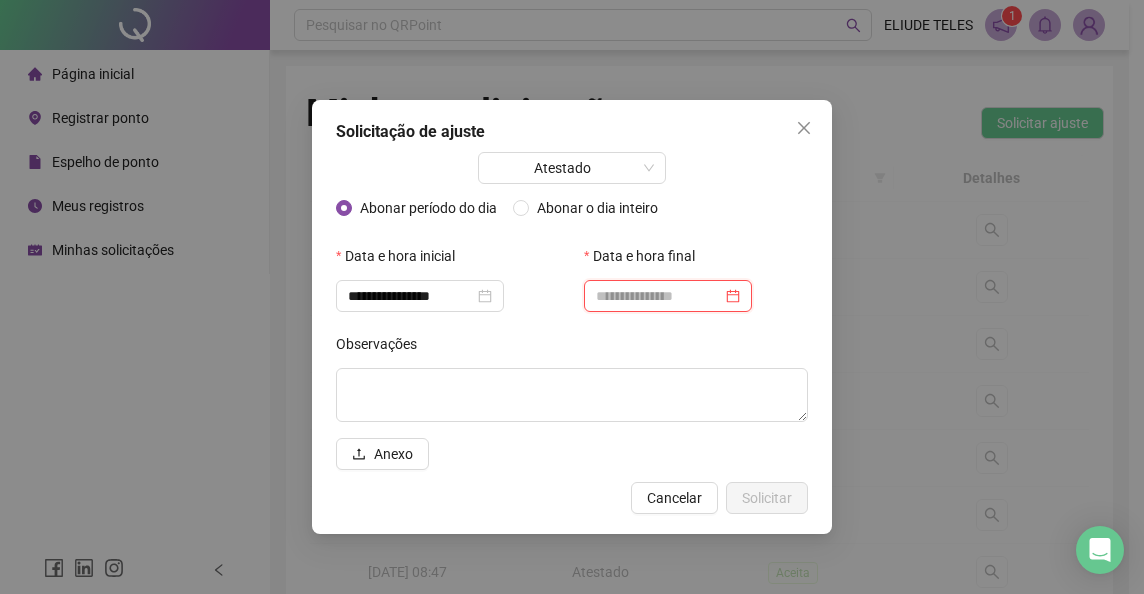 click at bounding box center [659, 296] 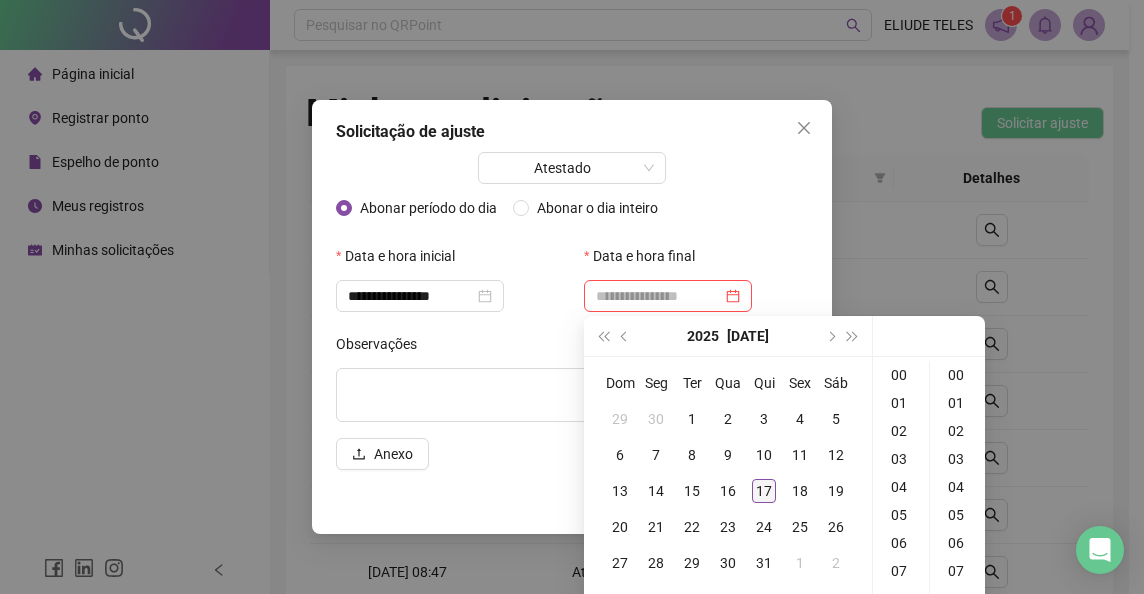 click on "17" at bounding box center [764, 491] 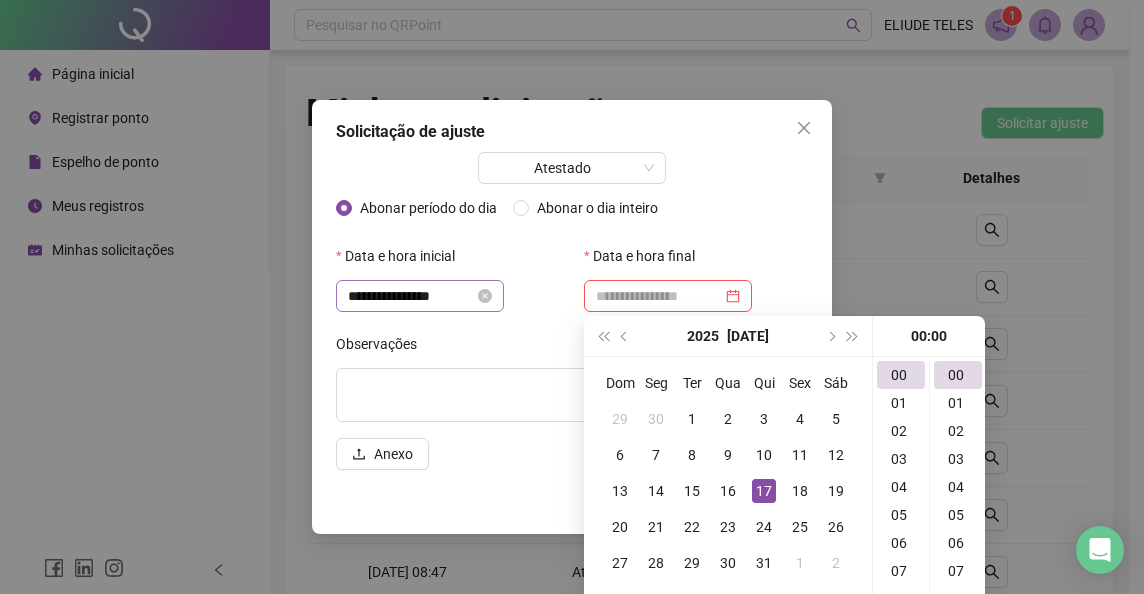 type on "**********" 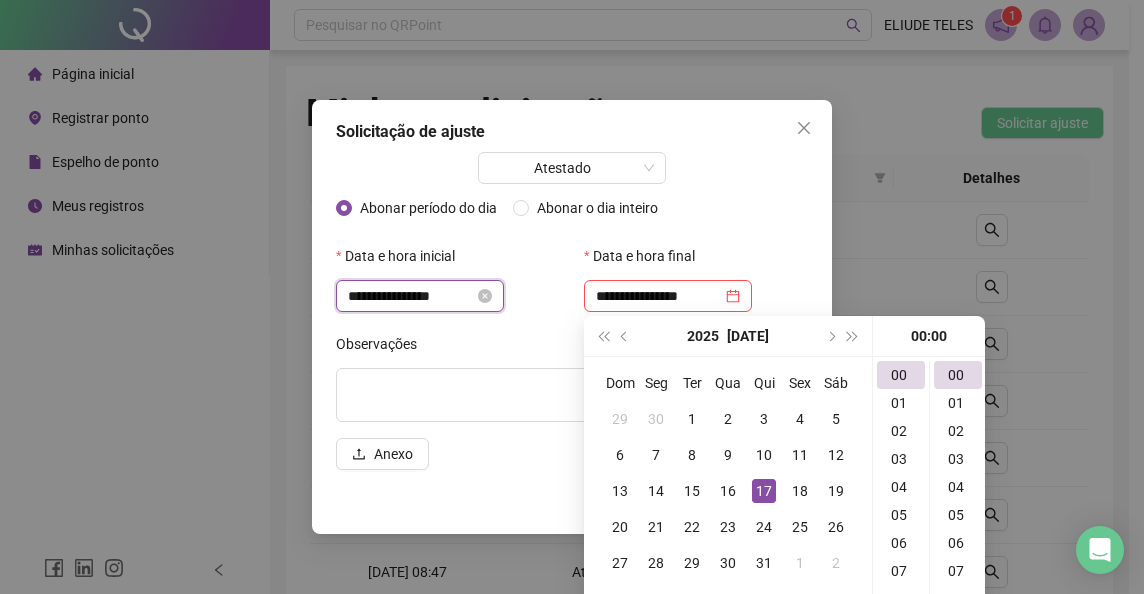 type 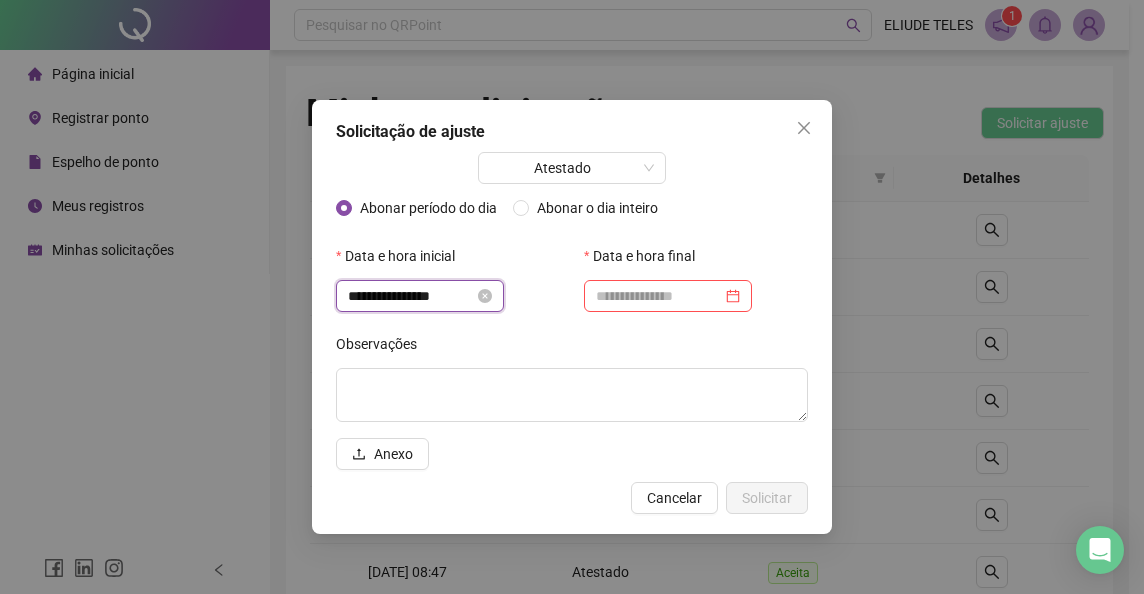 click on "**********" at bounding box center [411, 296] 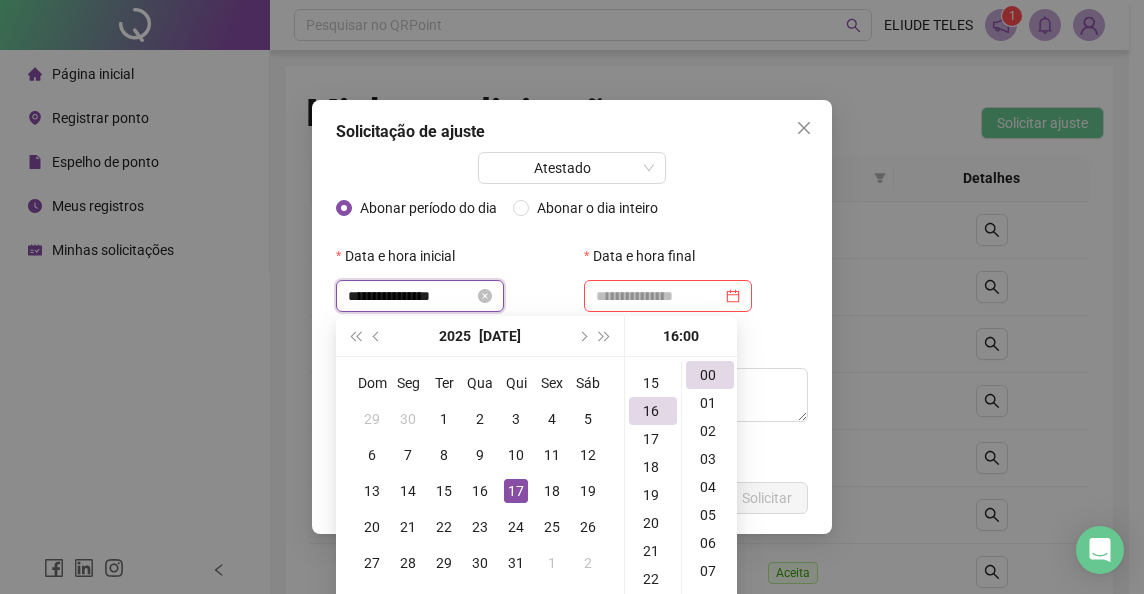 click on "**********" at bounding box center (411, 296) 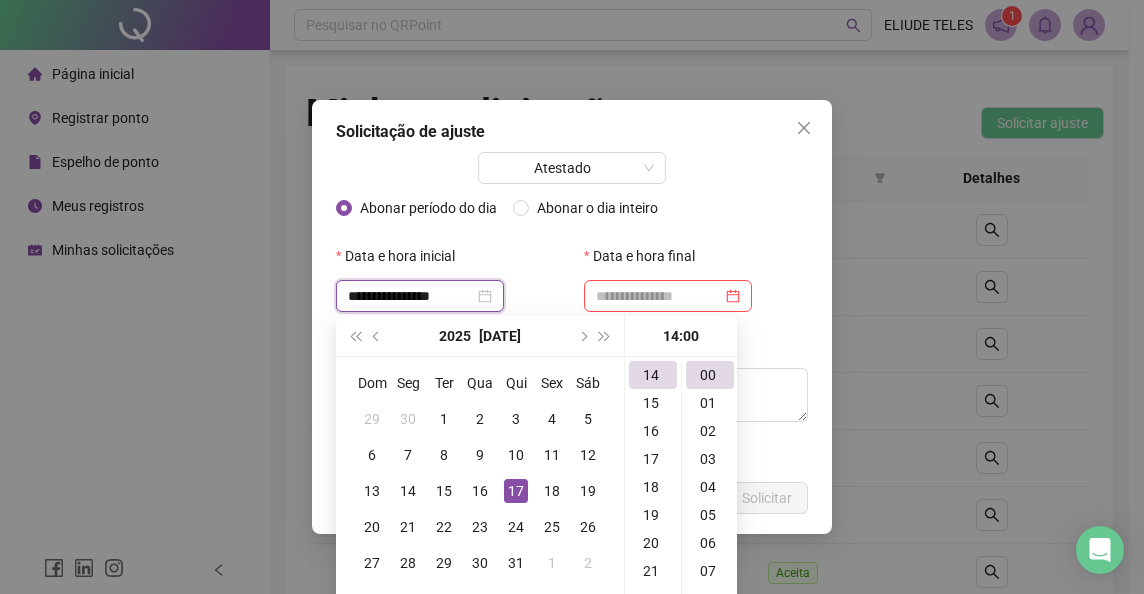 scroll, scrollTop: 392, scrollLeft: 0, axis: vertical 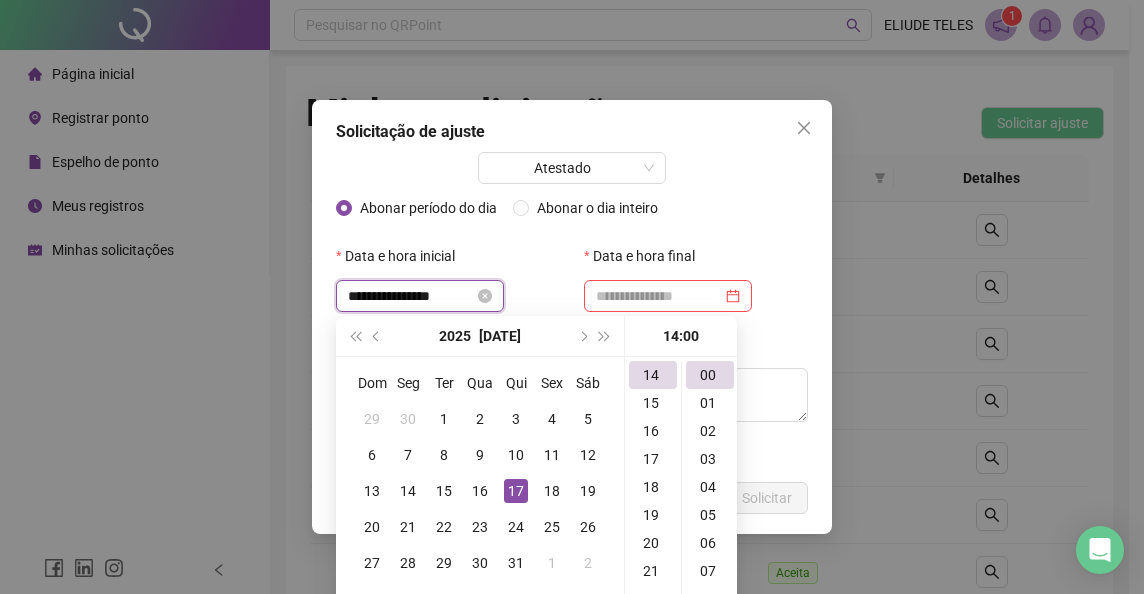 drag, startPoint x: 465, startPoint y: 301, endPoint x: 343, endPoint y: 291, distance: 122.40915 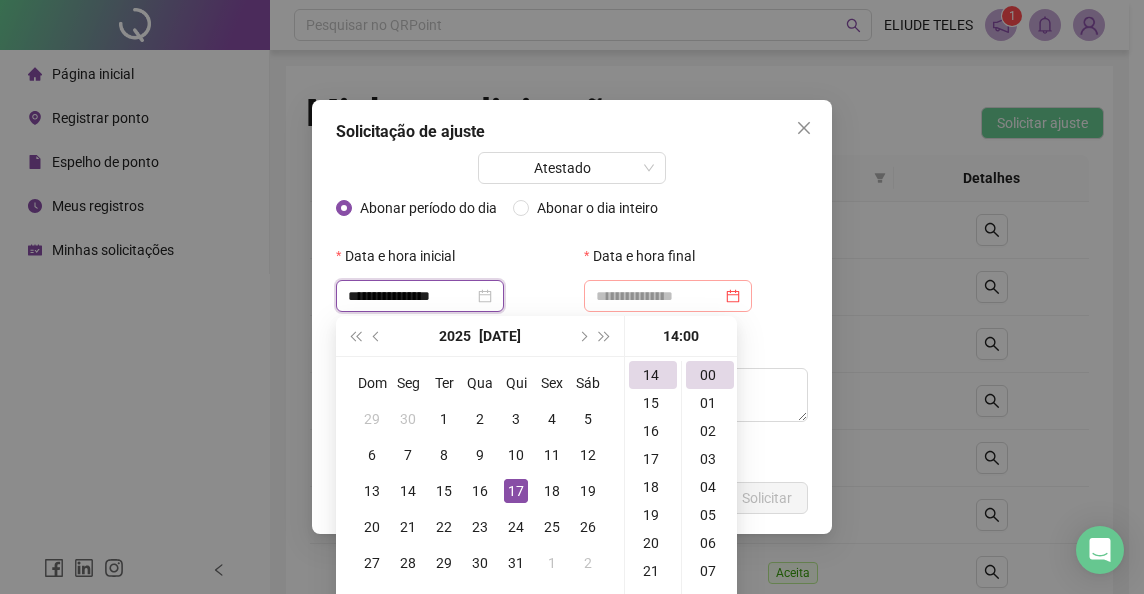 type on "**********" 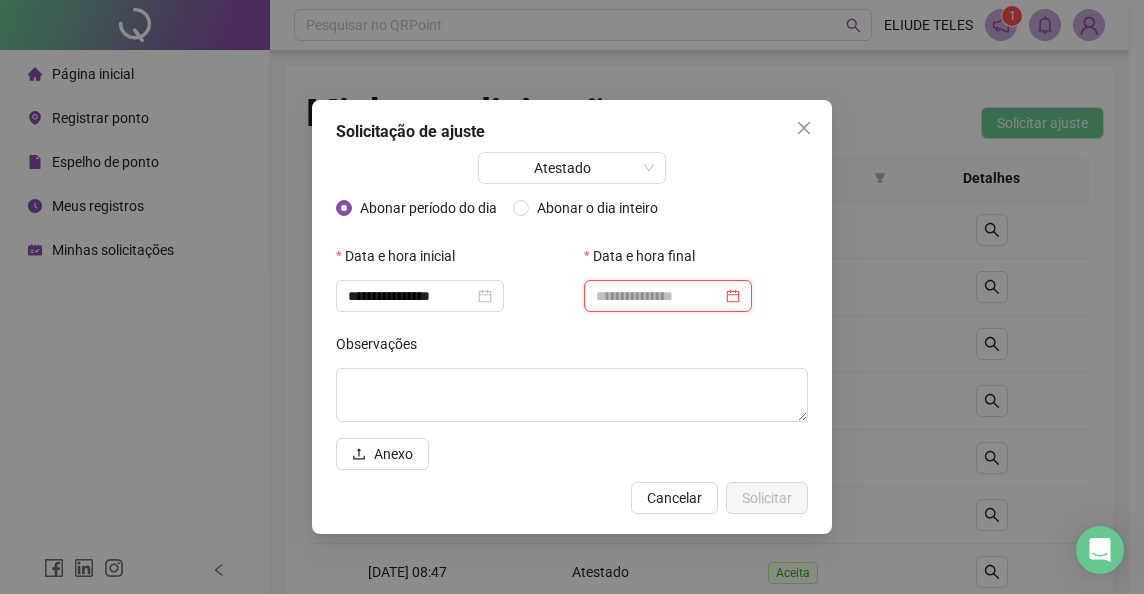 click at bounding box center [659, 296] 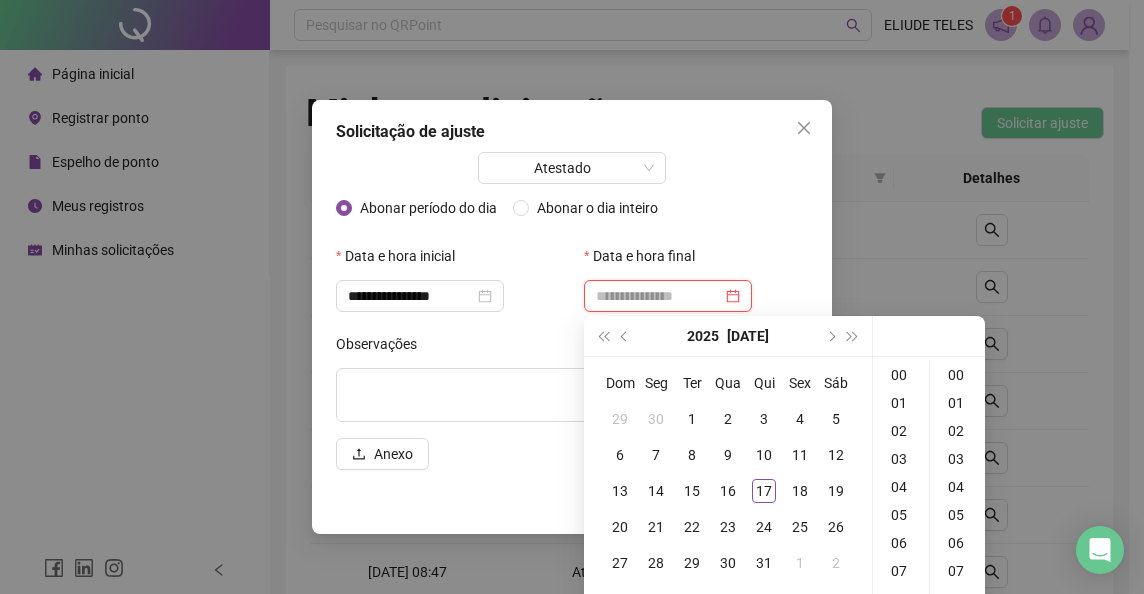 paste on "**********" 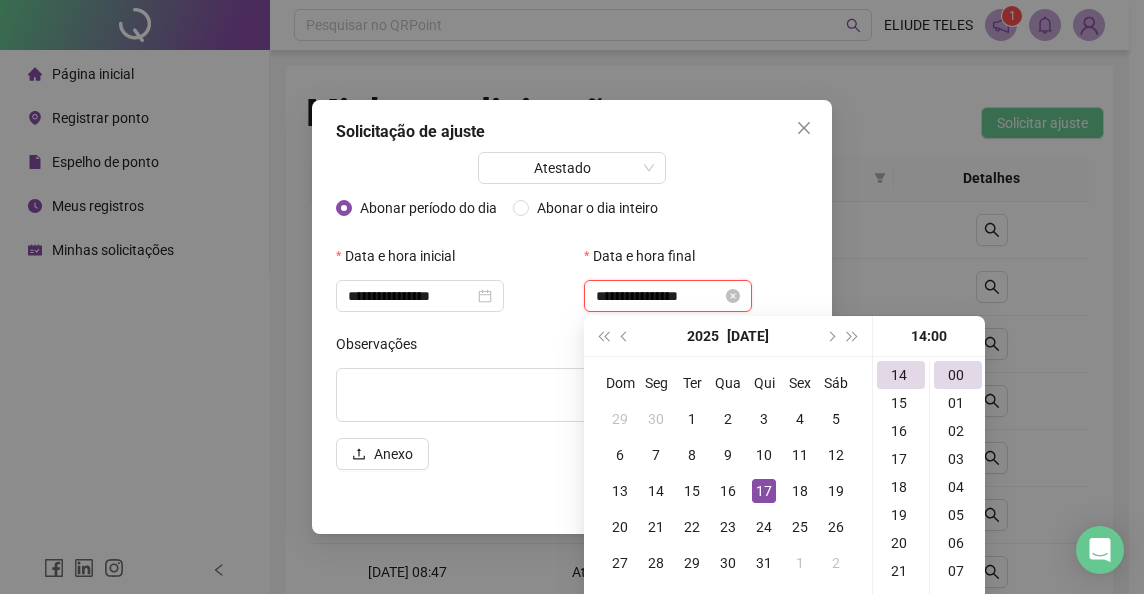 scroll, scrollTop: 392, scrollLeft: 0, axis: vertical 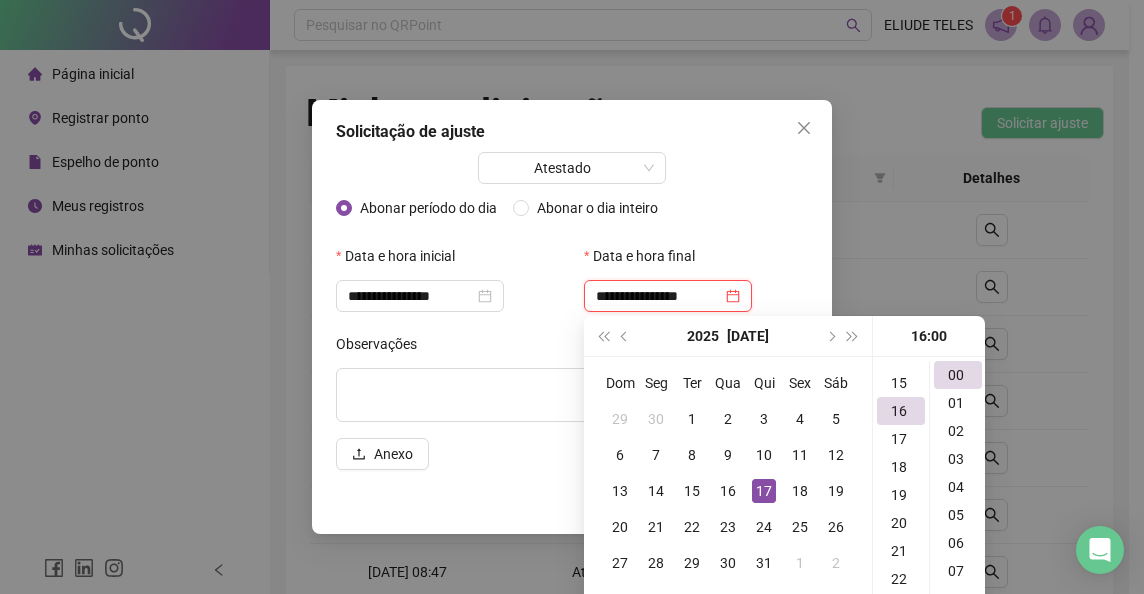 type on "**********" 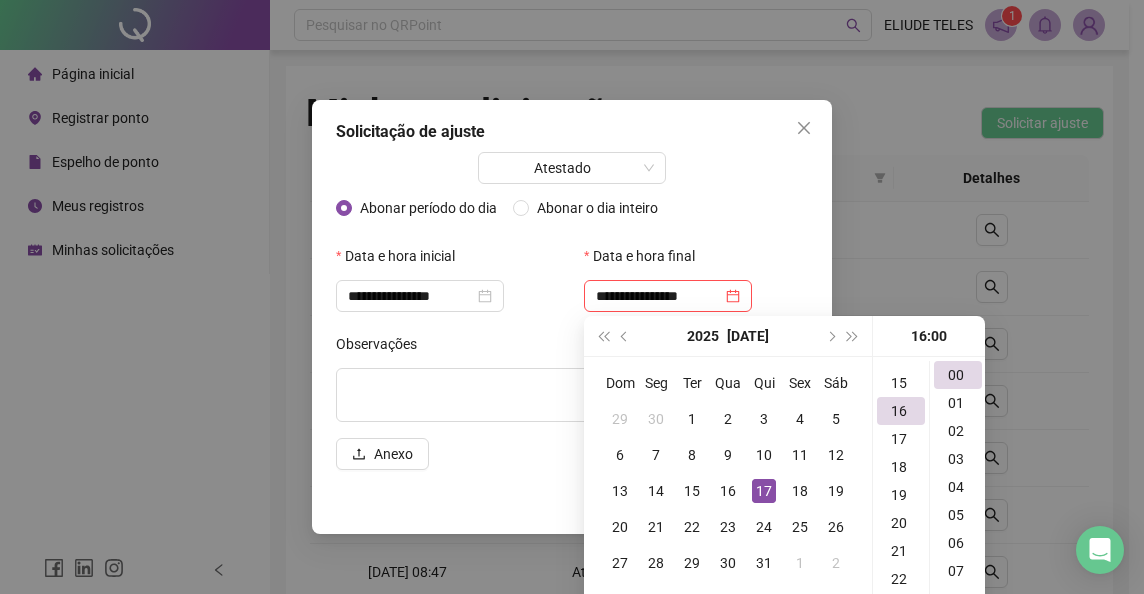 click on "Observações" at bounding box center [572, 348] 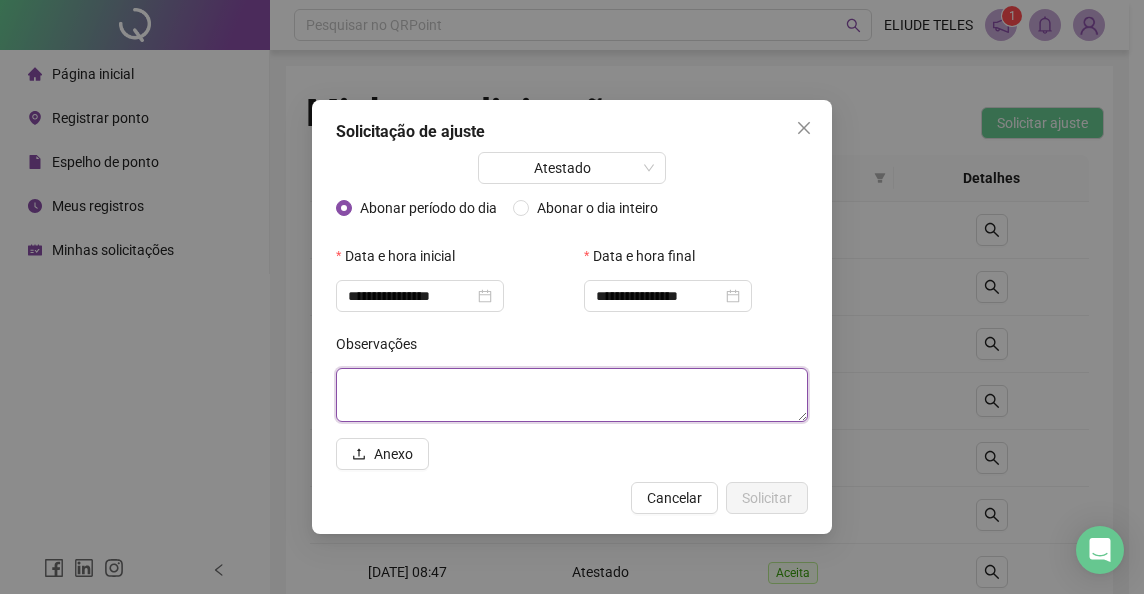 click at bounding box center (572, 395) 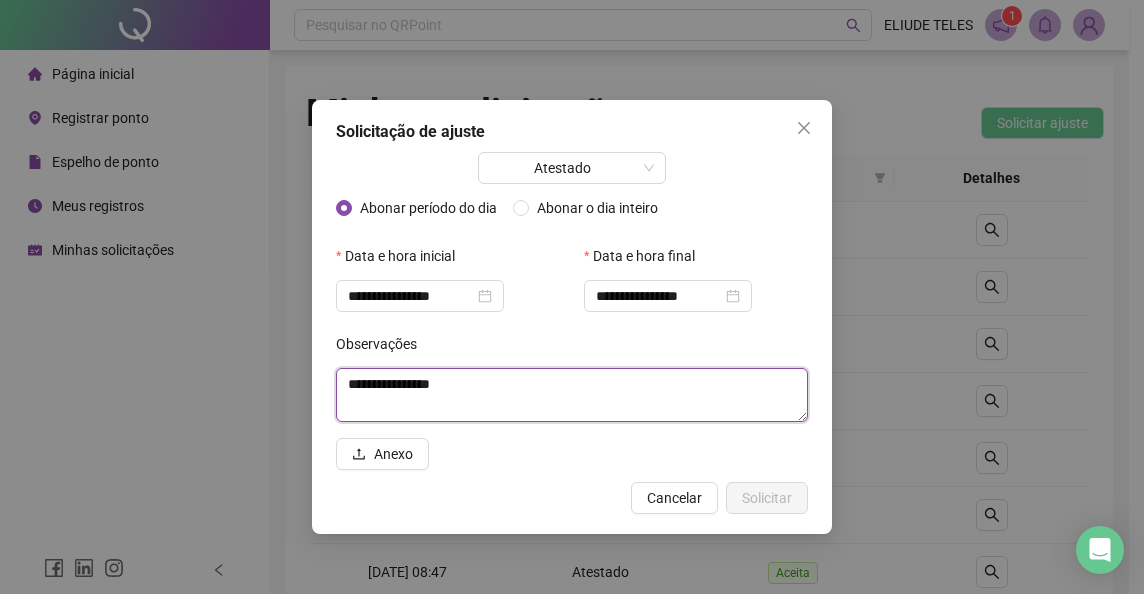 drag, startPoint x: 484, startPoint y: 388, endPoint x: 348, endPoint y: 378, distance: 136.36716 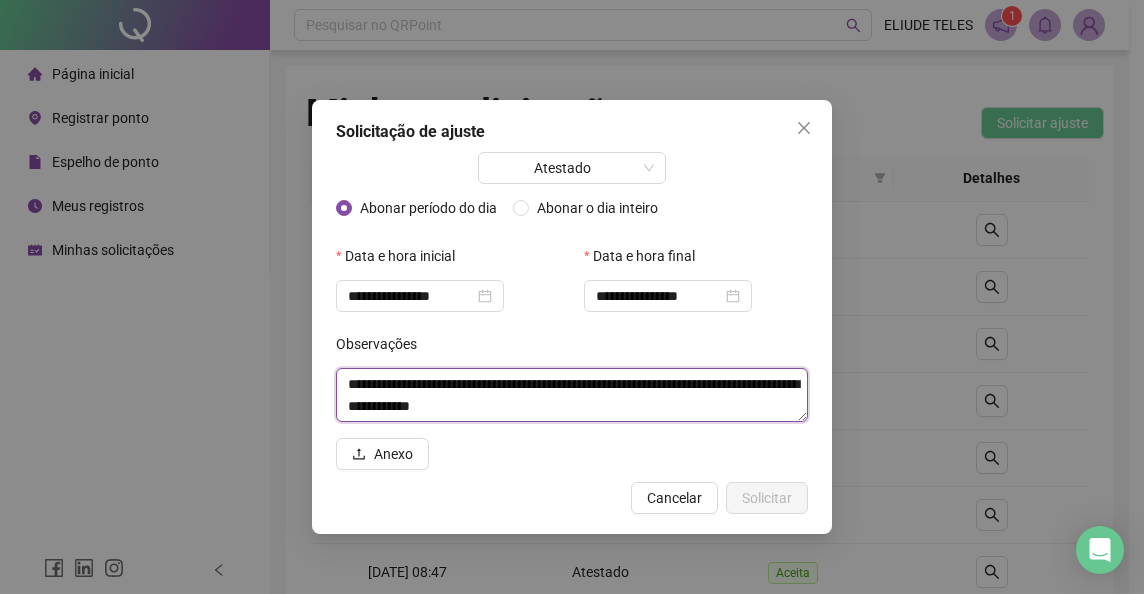 click on "**********" at bounding box center (572, 395) 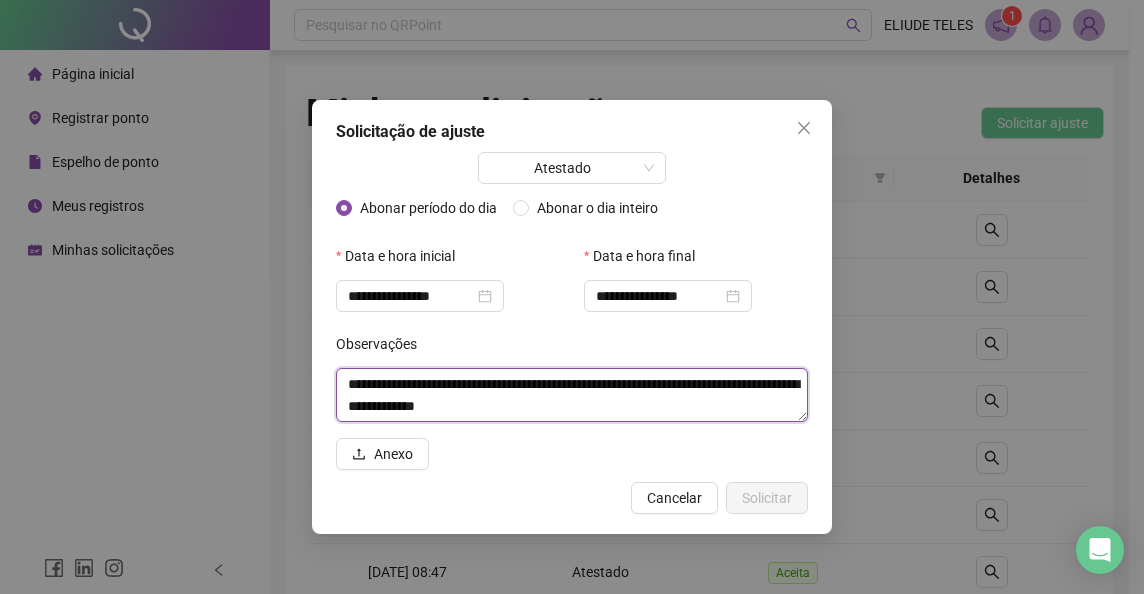 click on "**********" at bounding box center [572, 395] 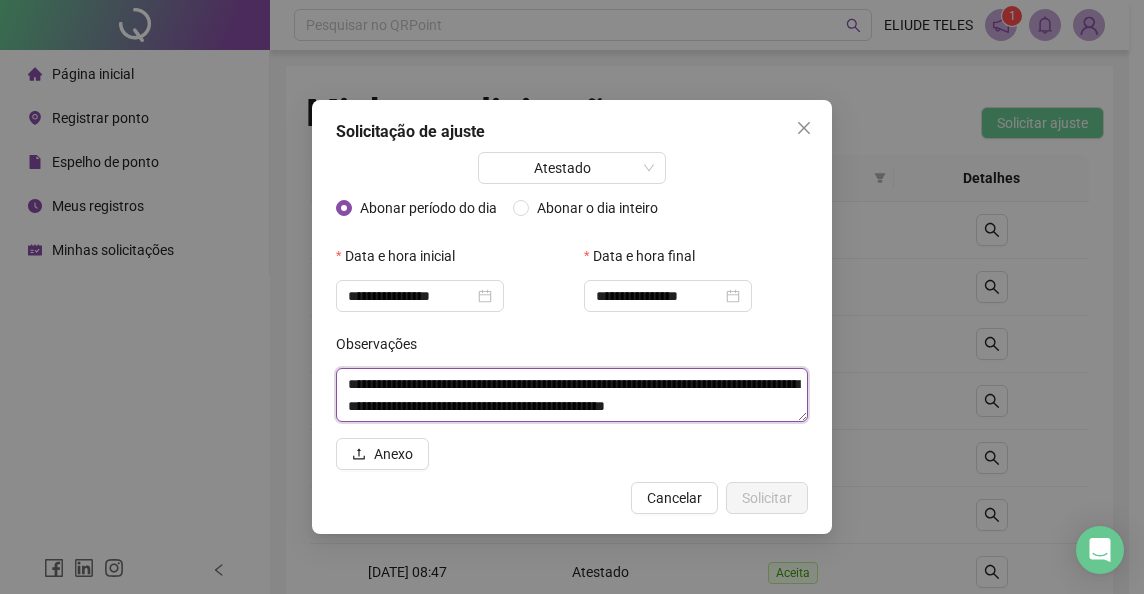 scroll, scrollTop: 16, scrollLeft: 0, axis: vertical 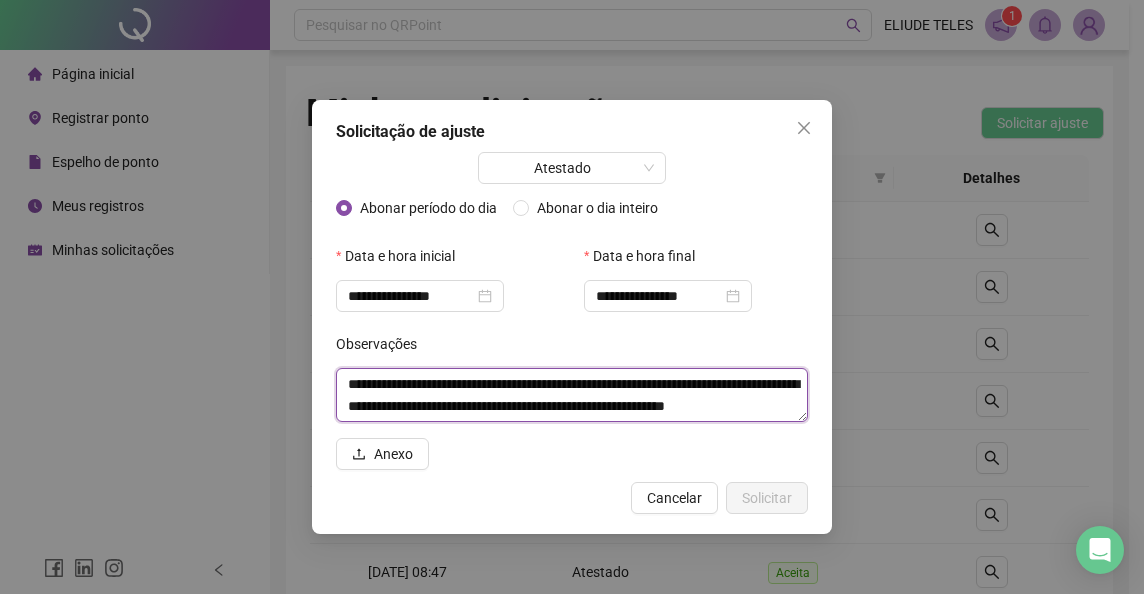 drag, startPoint x: 434, startPoint y: 411, endPoint x: 416, endPoint y: 406, distance: 18.681541 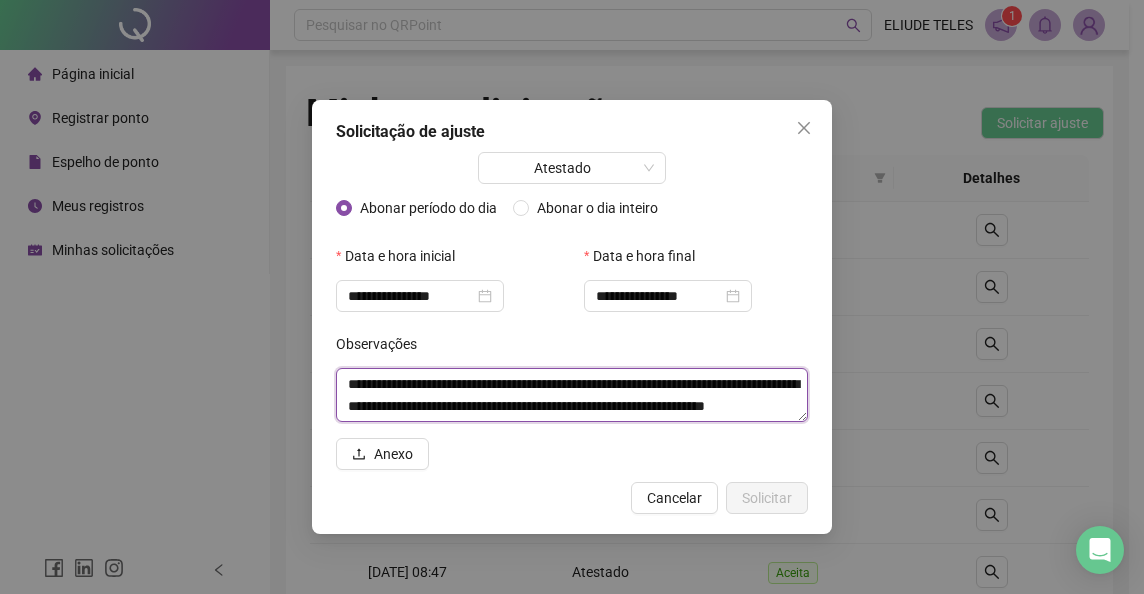 scroll, scrollTop: 0, scrollLeft: 0, axis: both 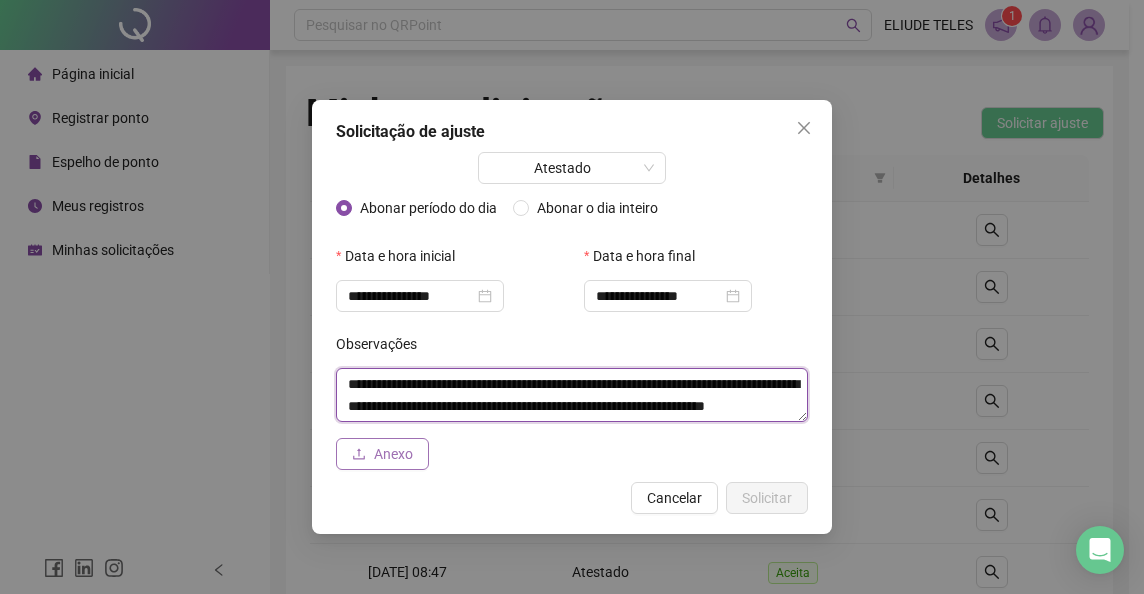 type on "**********" 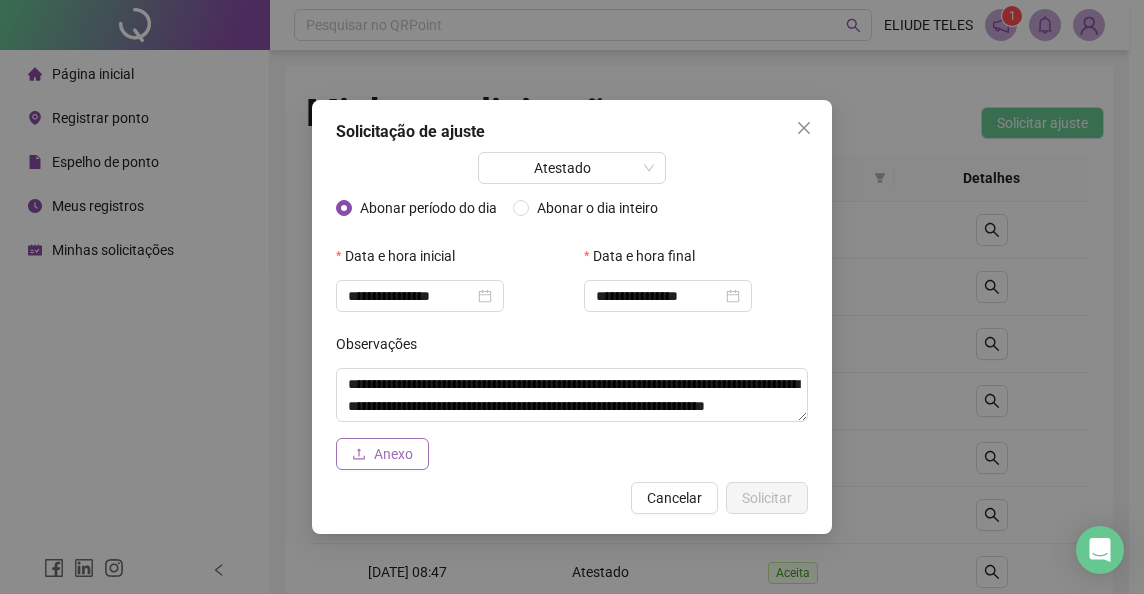 click on "Anexo" at bounding box center [393, 454] 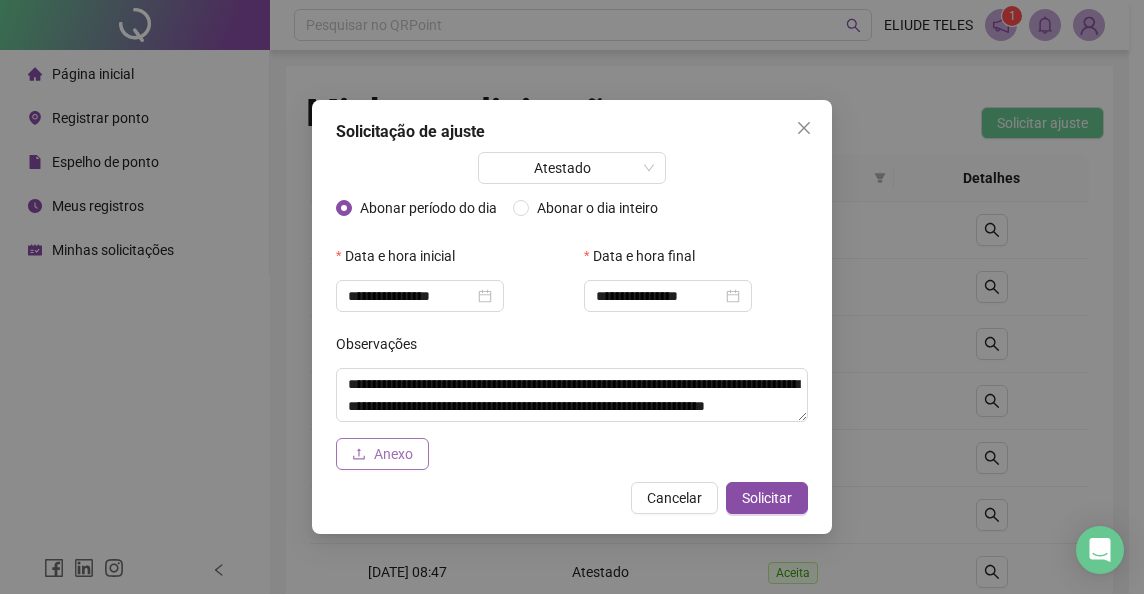 click on "Anexo" at bounding box center [393, 454] 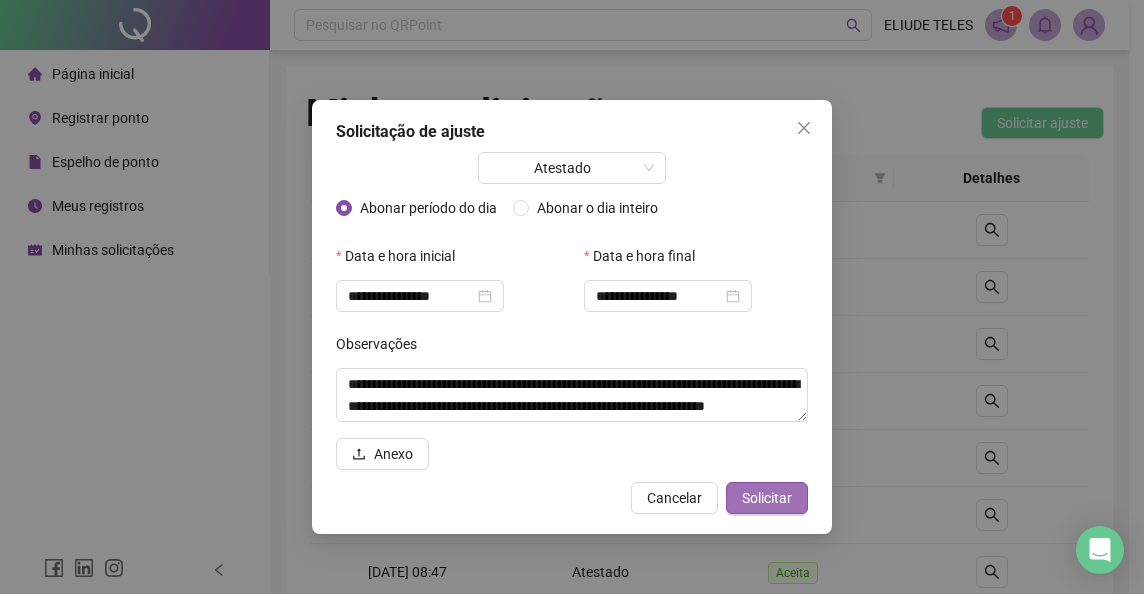 click on "Solicitar" at bounding box center (767, 498) 